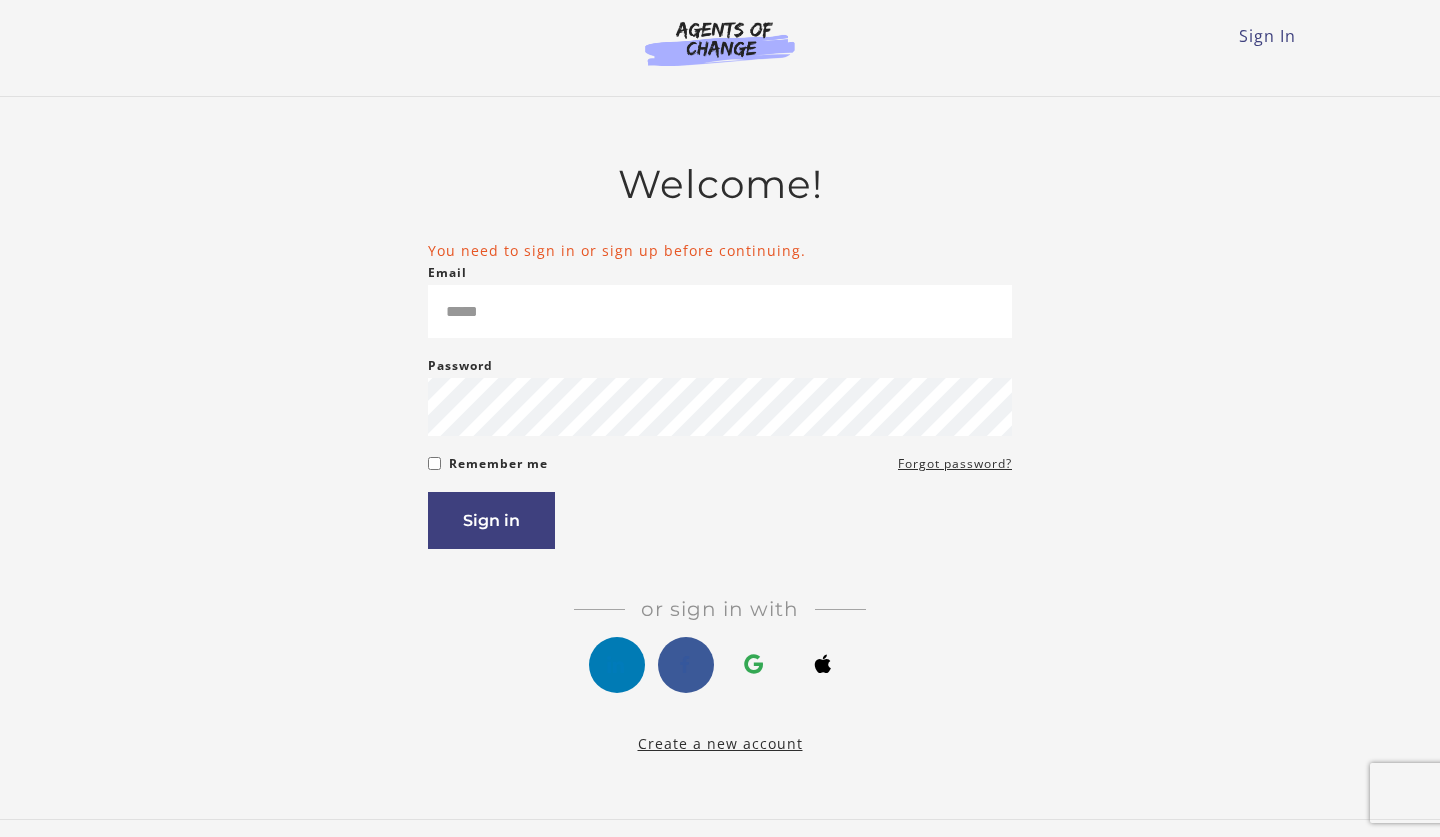 scroll, scrollTop: 0, scrollLeft: 0, axis: both 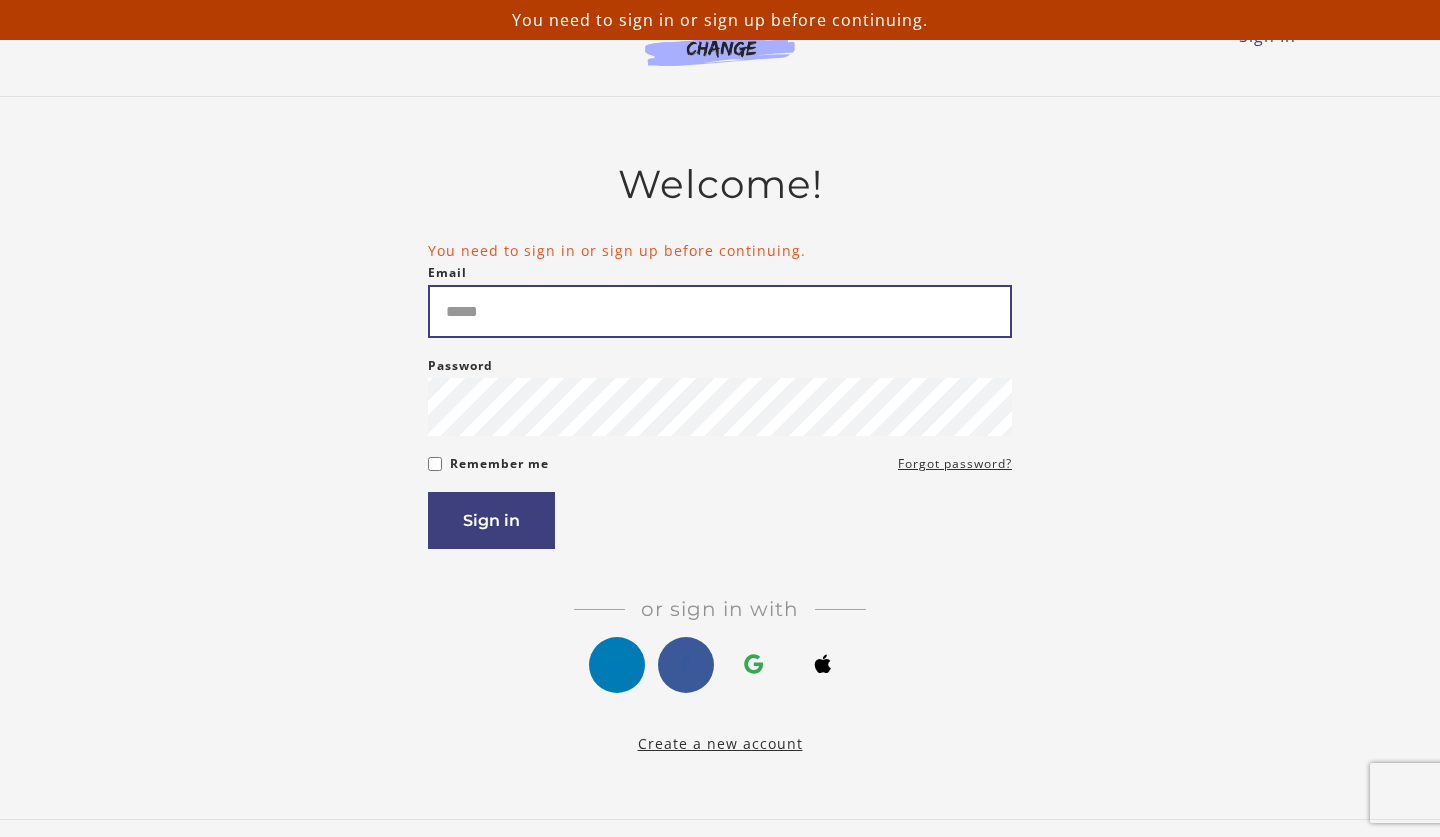 click on "Email" at bounding box center [720, 311] 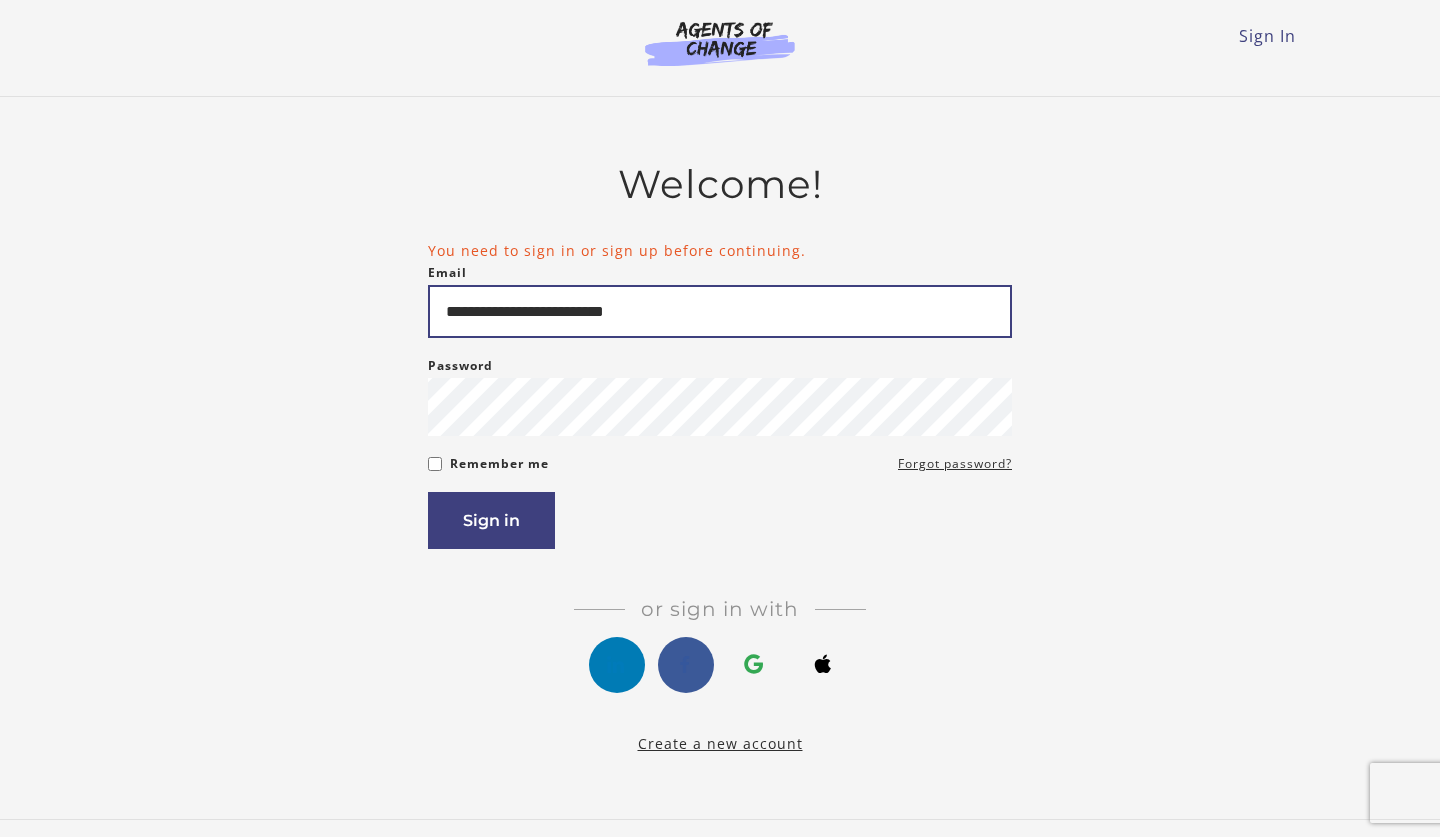 type on "**********" 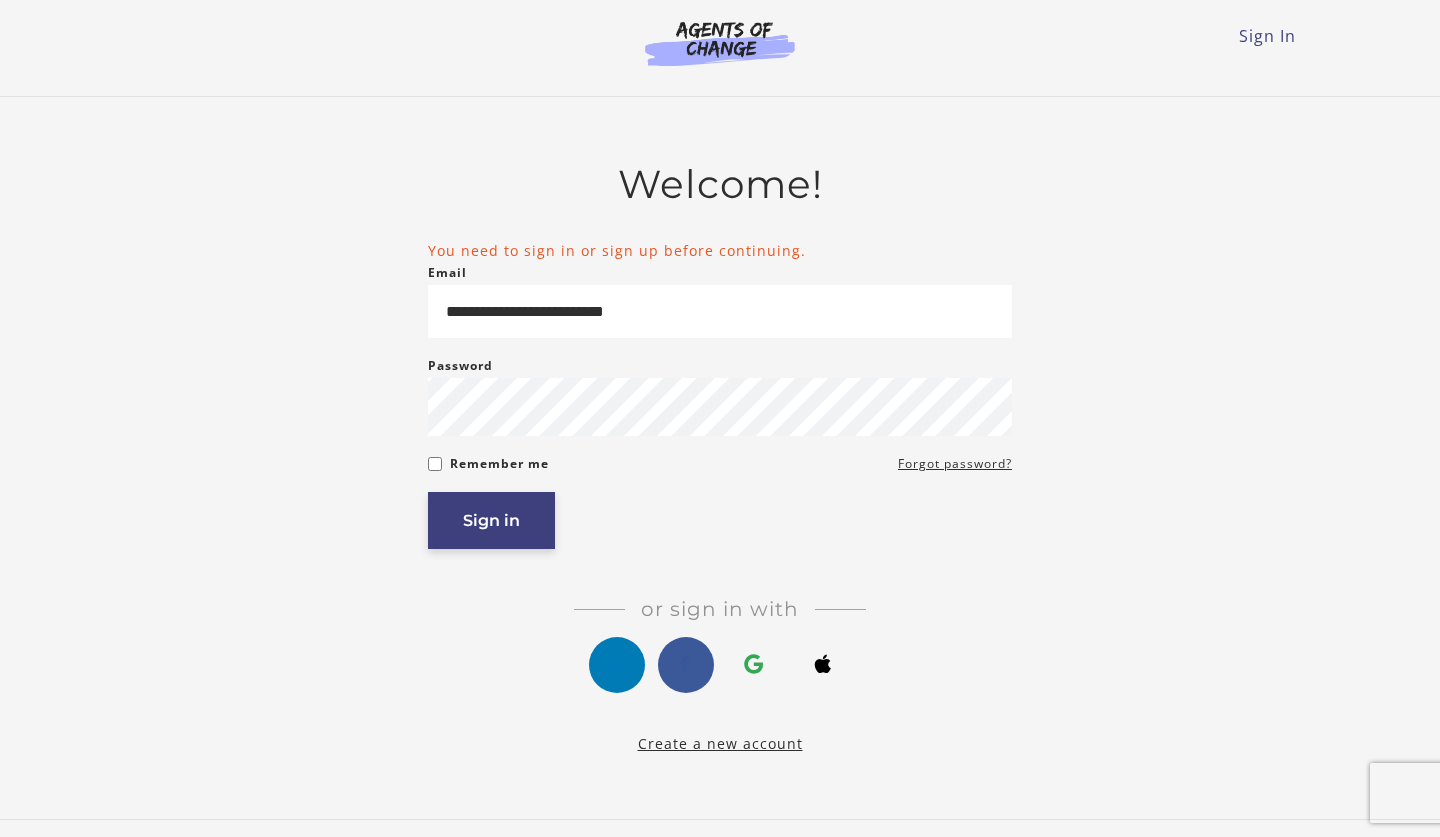 click on "Sign in" at bounding box center (491, 520) 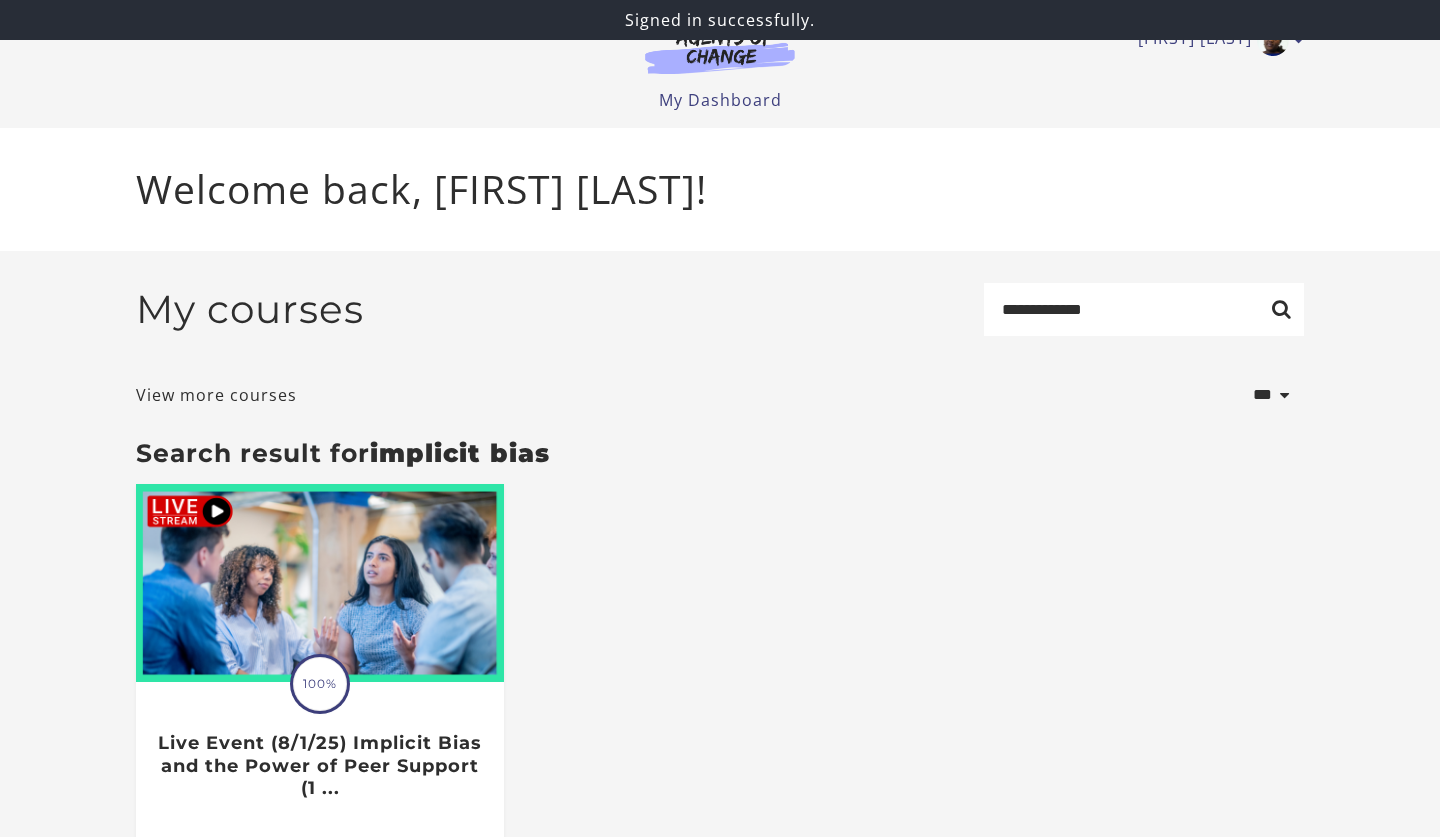 scroll, scrollTop: 0, scrollLeft: 0, axis: both 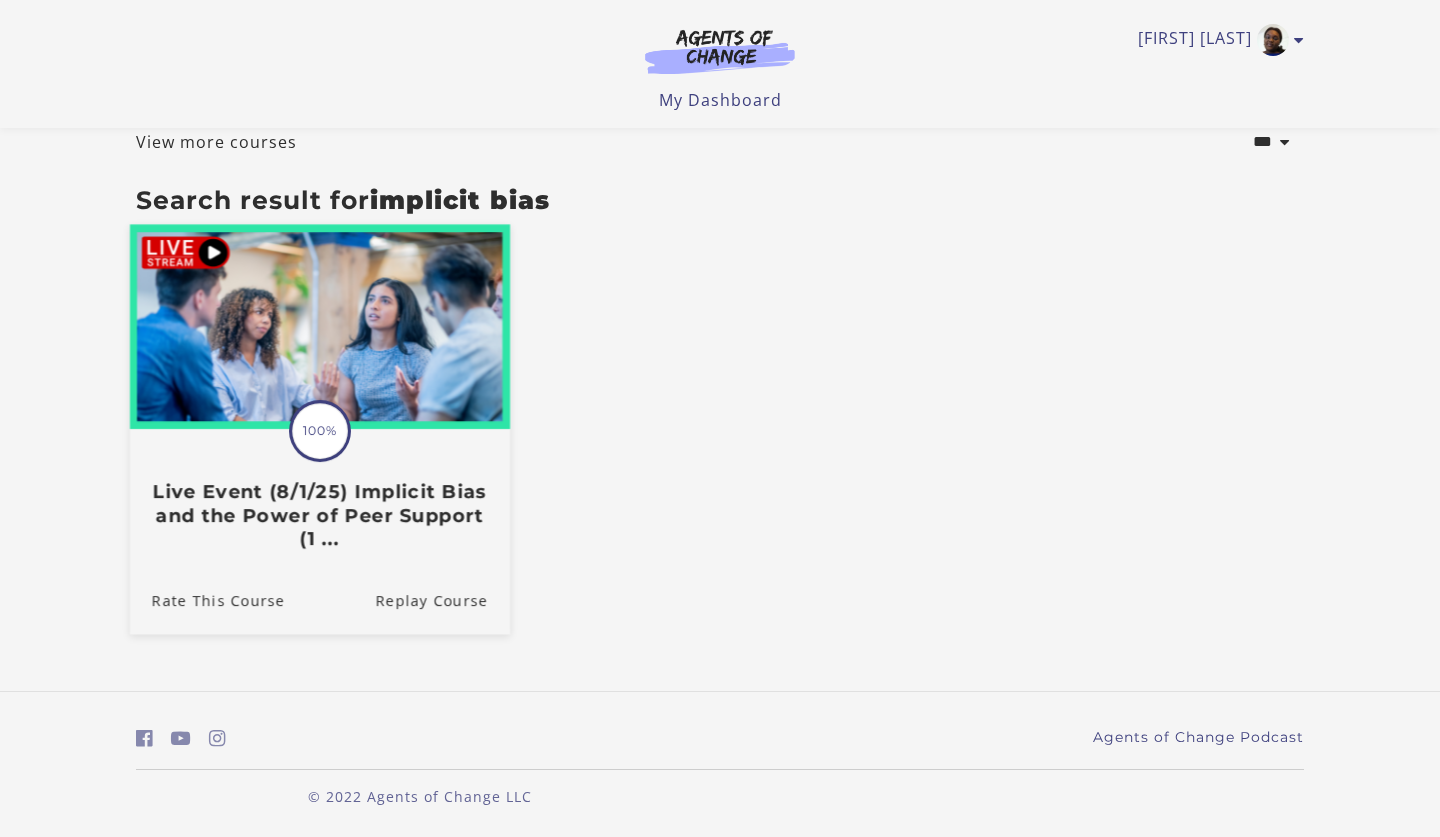 click on "Live Event (8/1/25) Implicit Bias and the Power of Peer Support (1 ..." at bounding box center [320, 515] 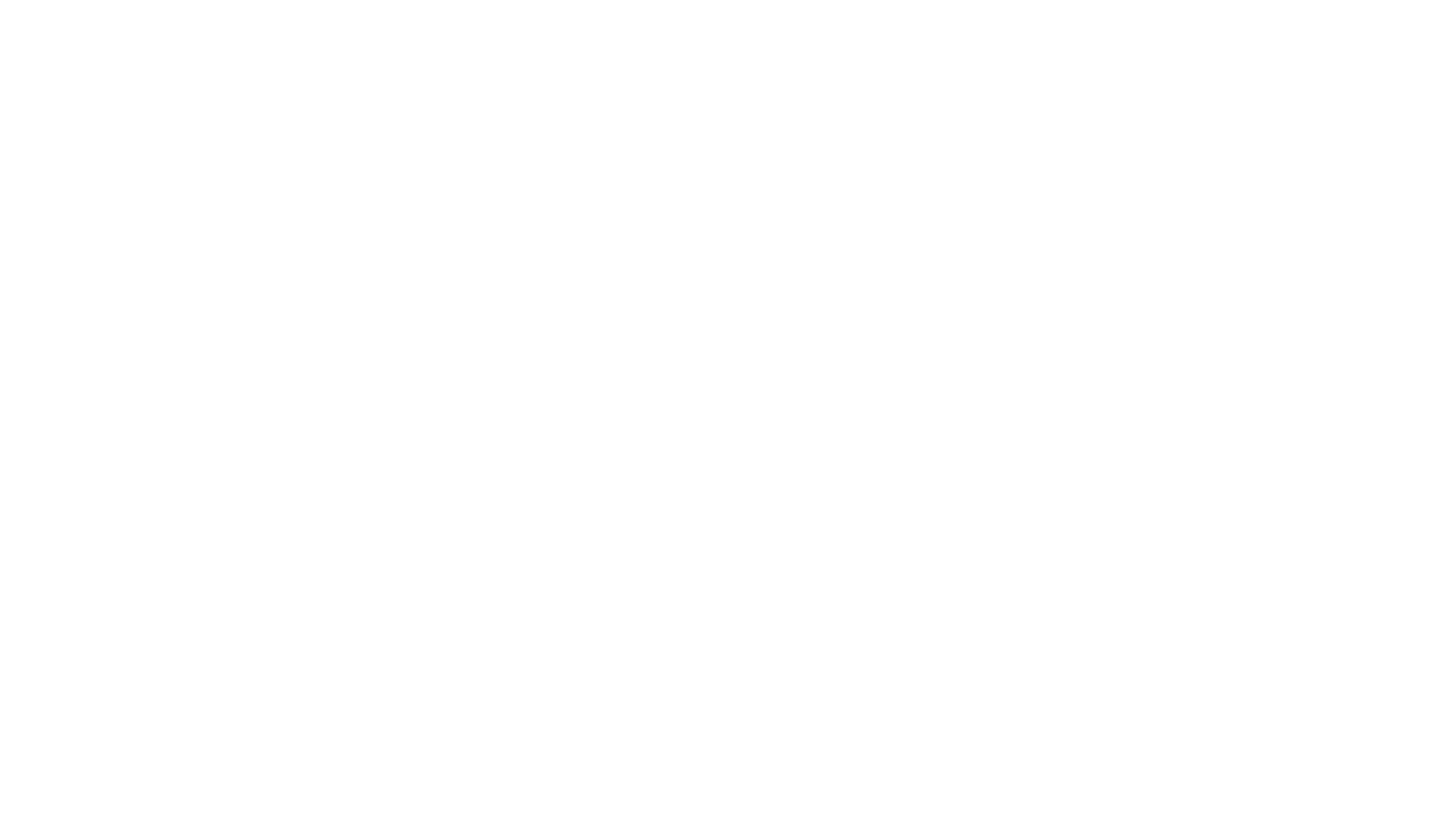 scroll, scrollTop: 0, scrollLeft: 0, axis: both 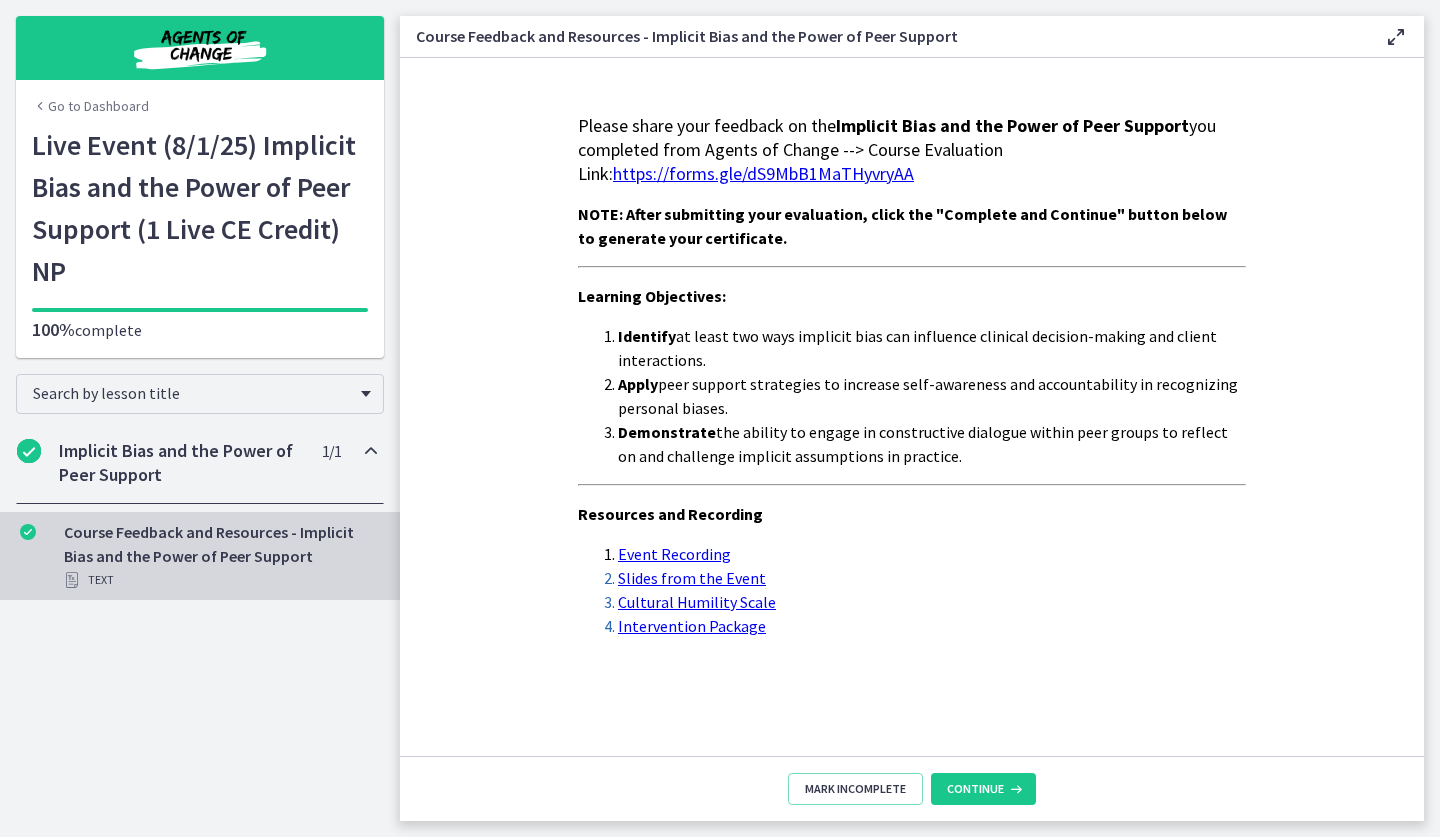 click on "Slides from the Event" at bounding box center (932, 578) 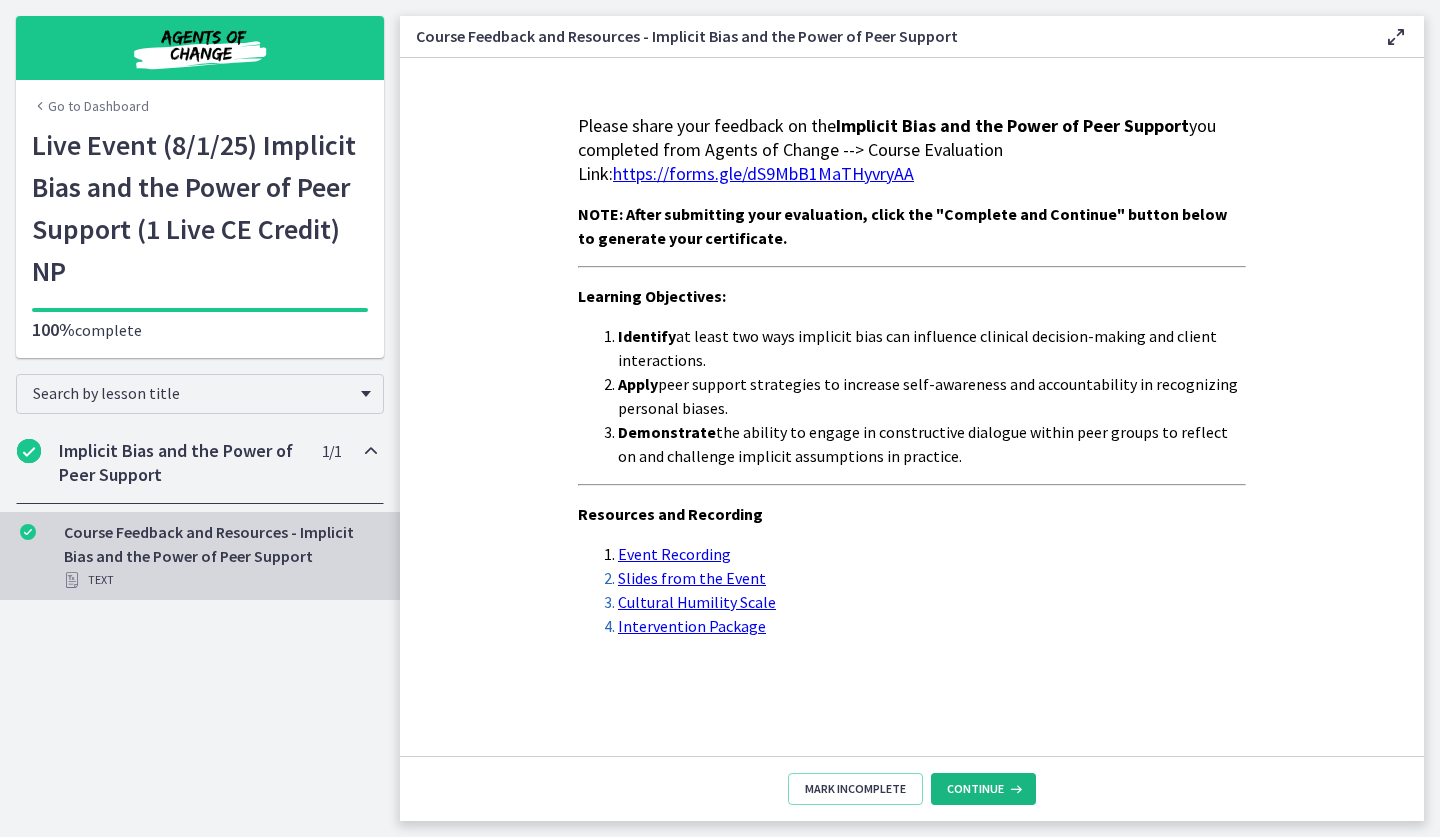 click on "Continue" at bounding box center (975, 789) 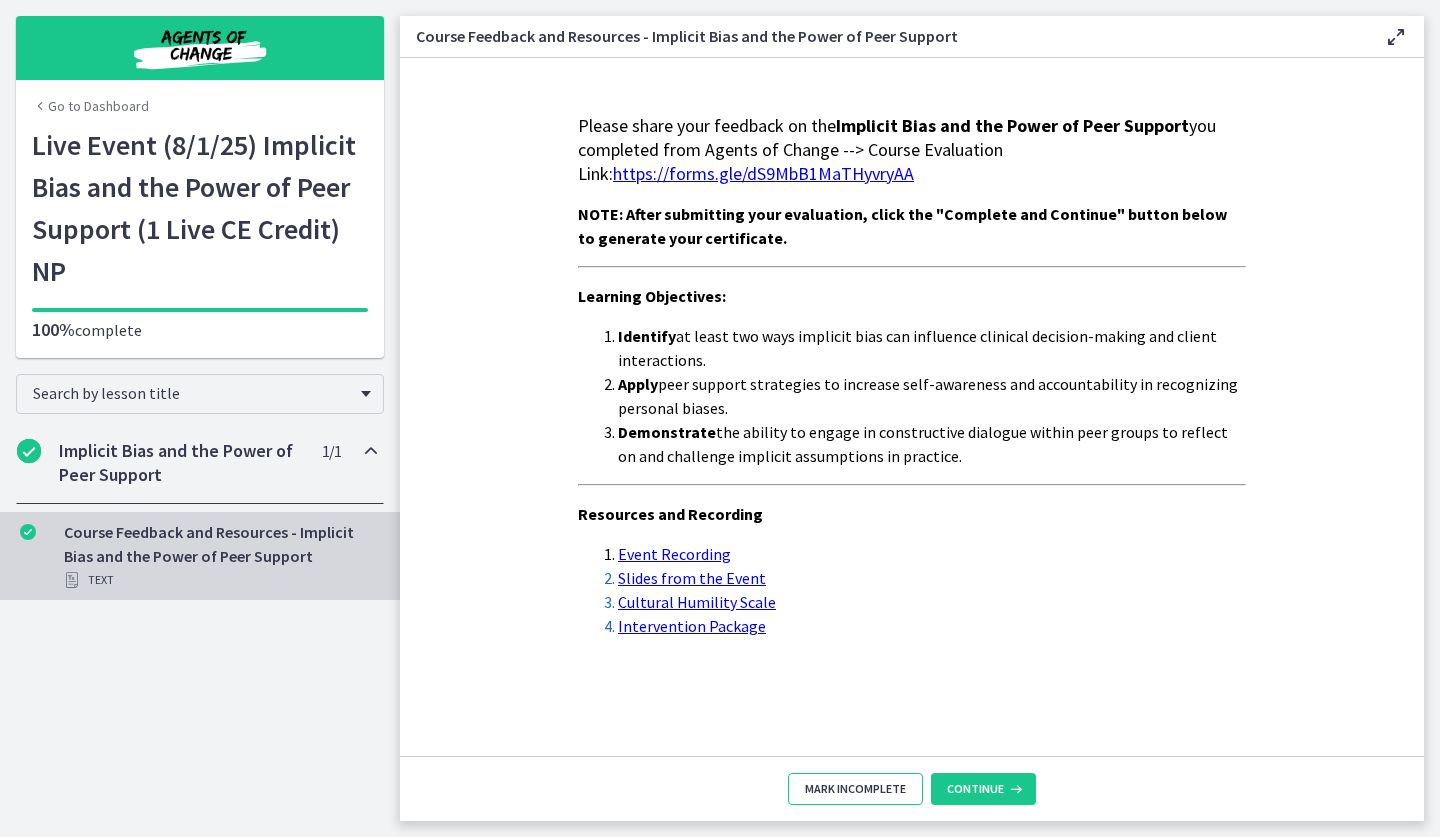 click on "Mark Incomplete" at bounding box center (855, 789) 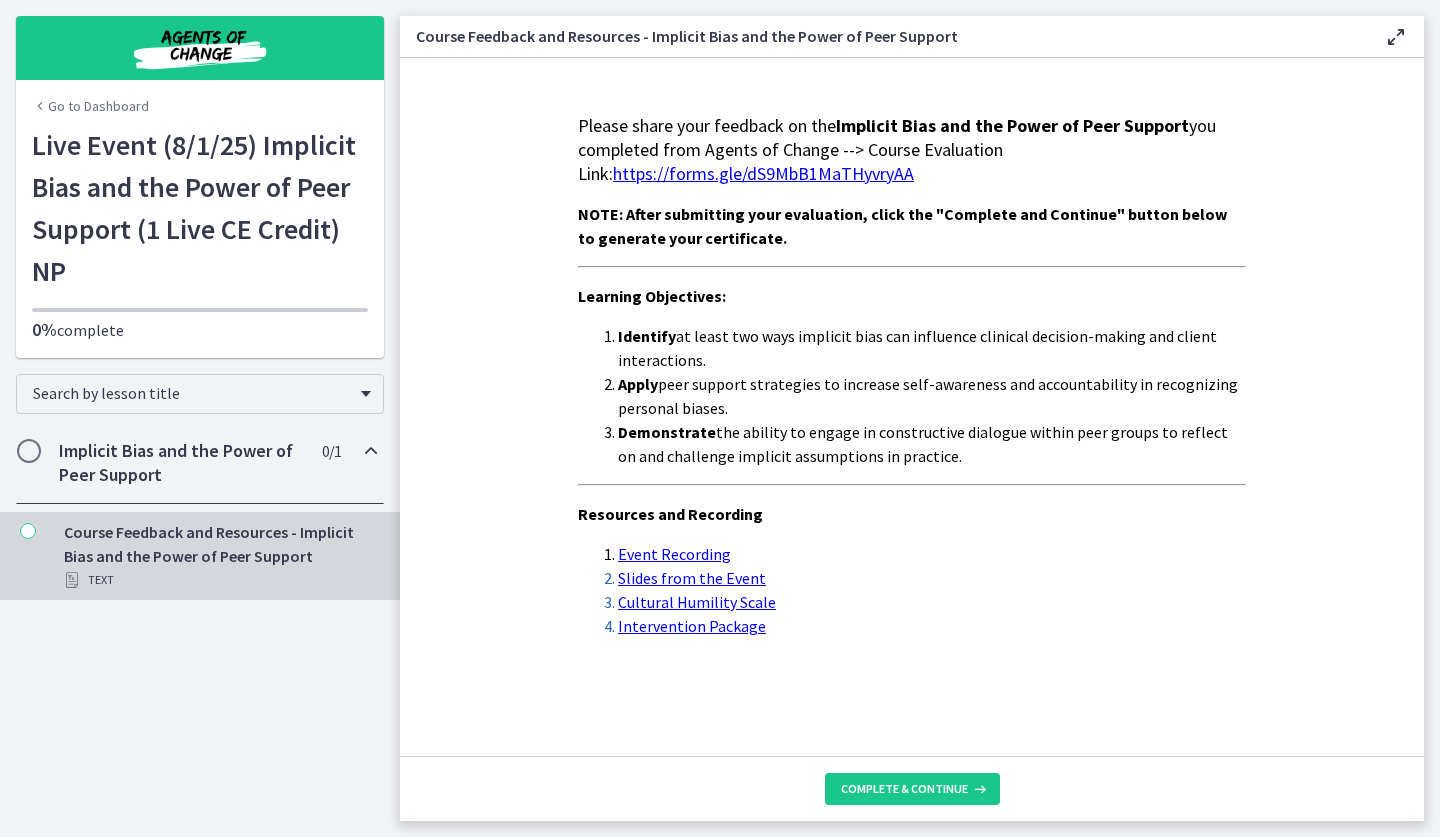 click on "https://forms.gle/dS9MbB1MaTHyvryAA" at bounding box center (763, 173) 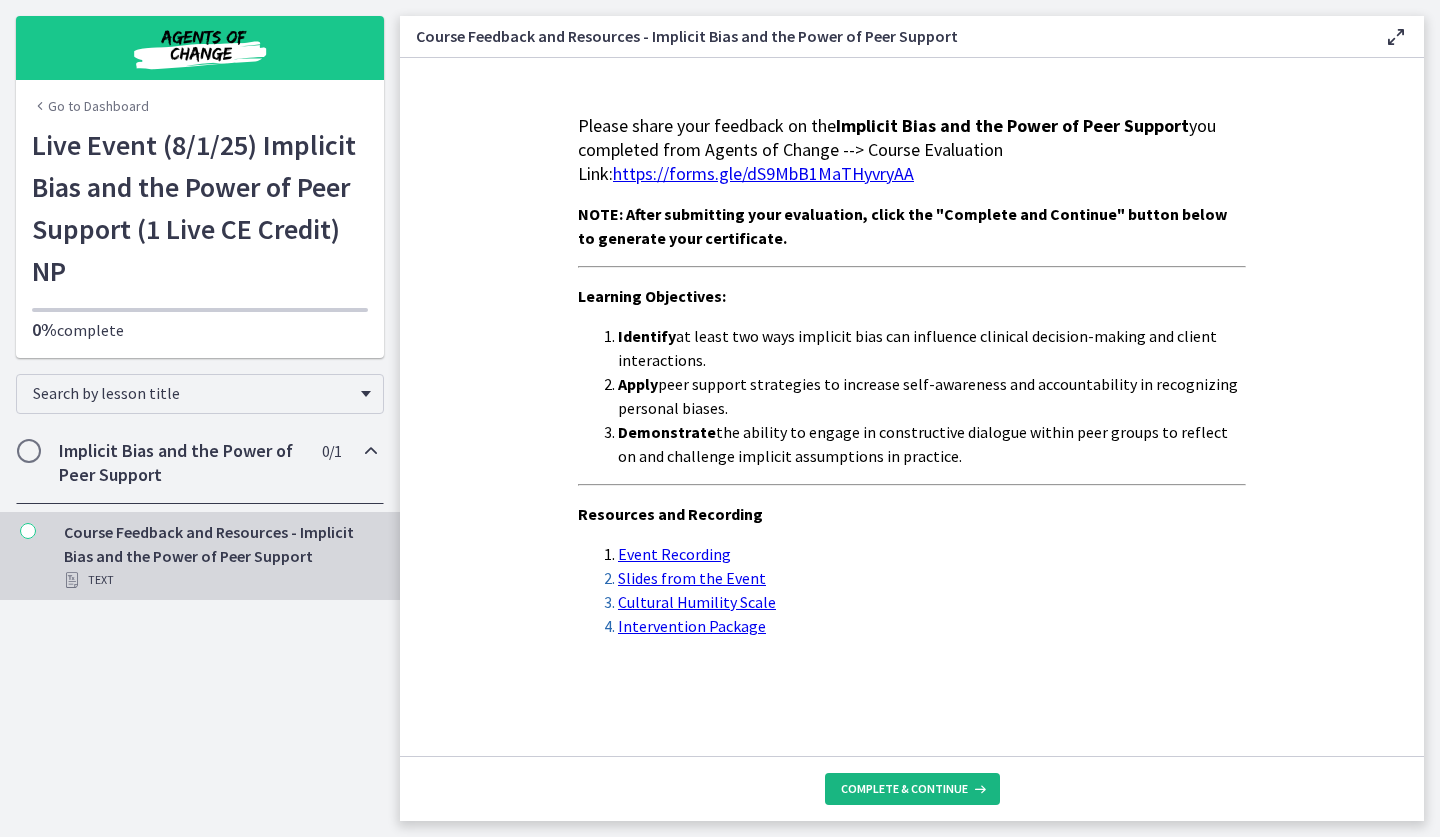click on "Complete & continue" at bounding box center [904, 789] 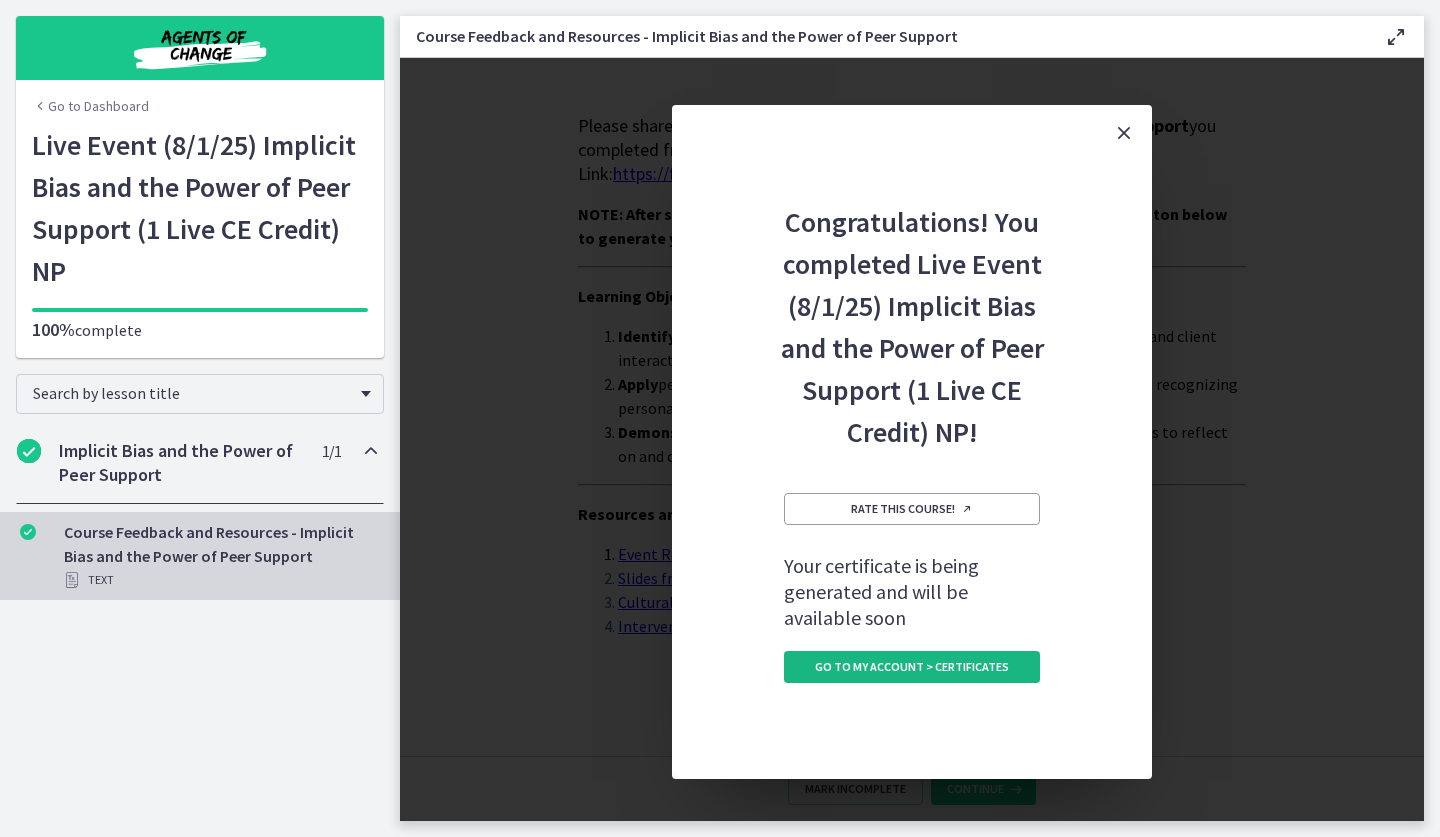 click on "Go to My Account > Certificates" at bounding box center [912, 667] 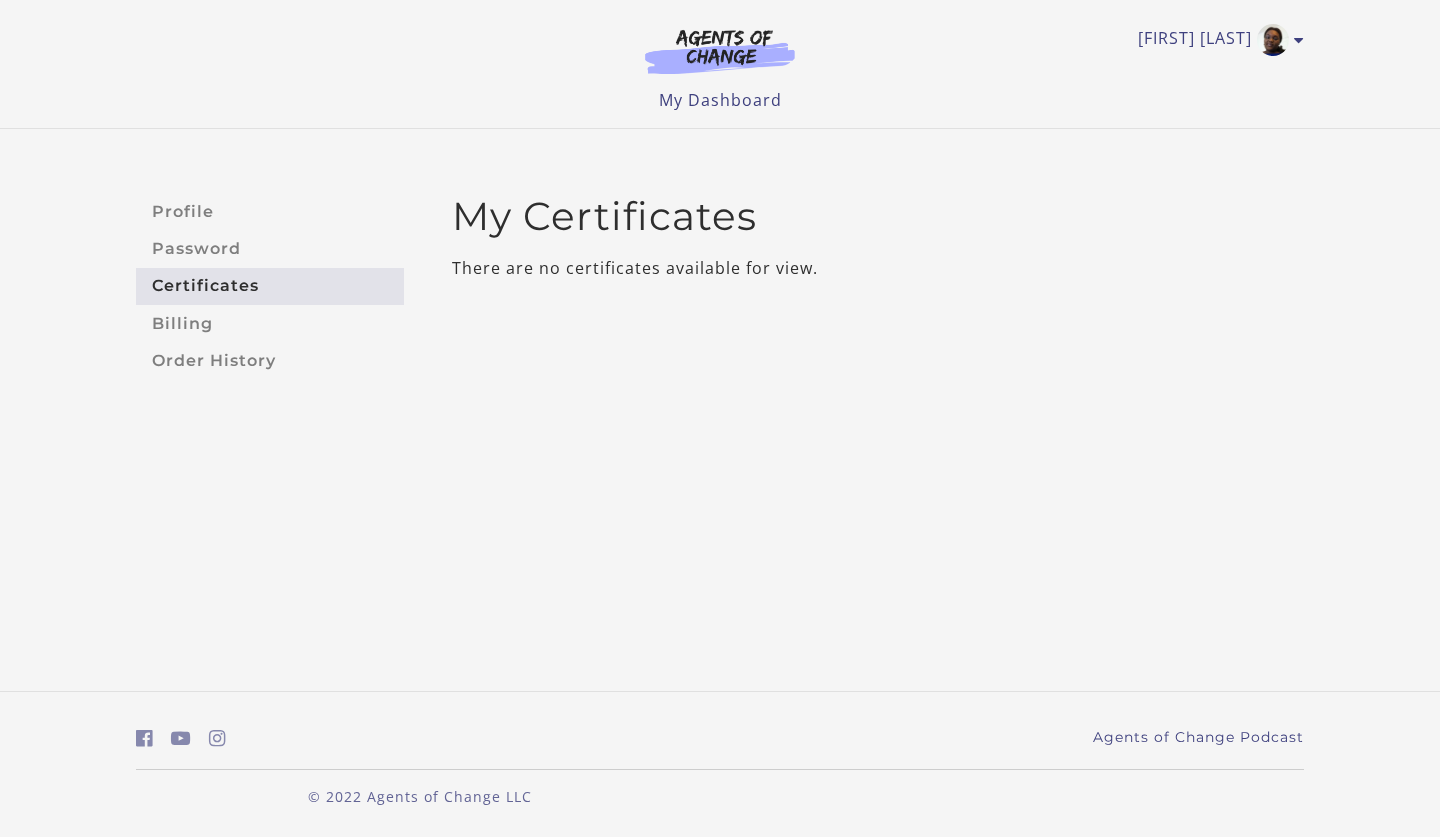 scroll, scrollTop: 0, scrollLeft: 0, axis: both 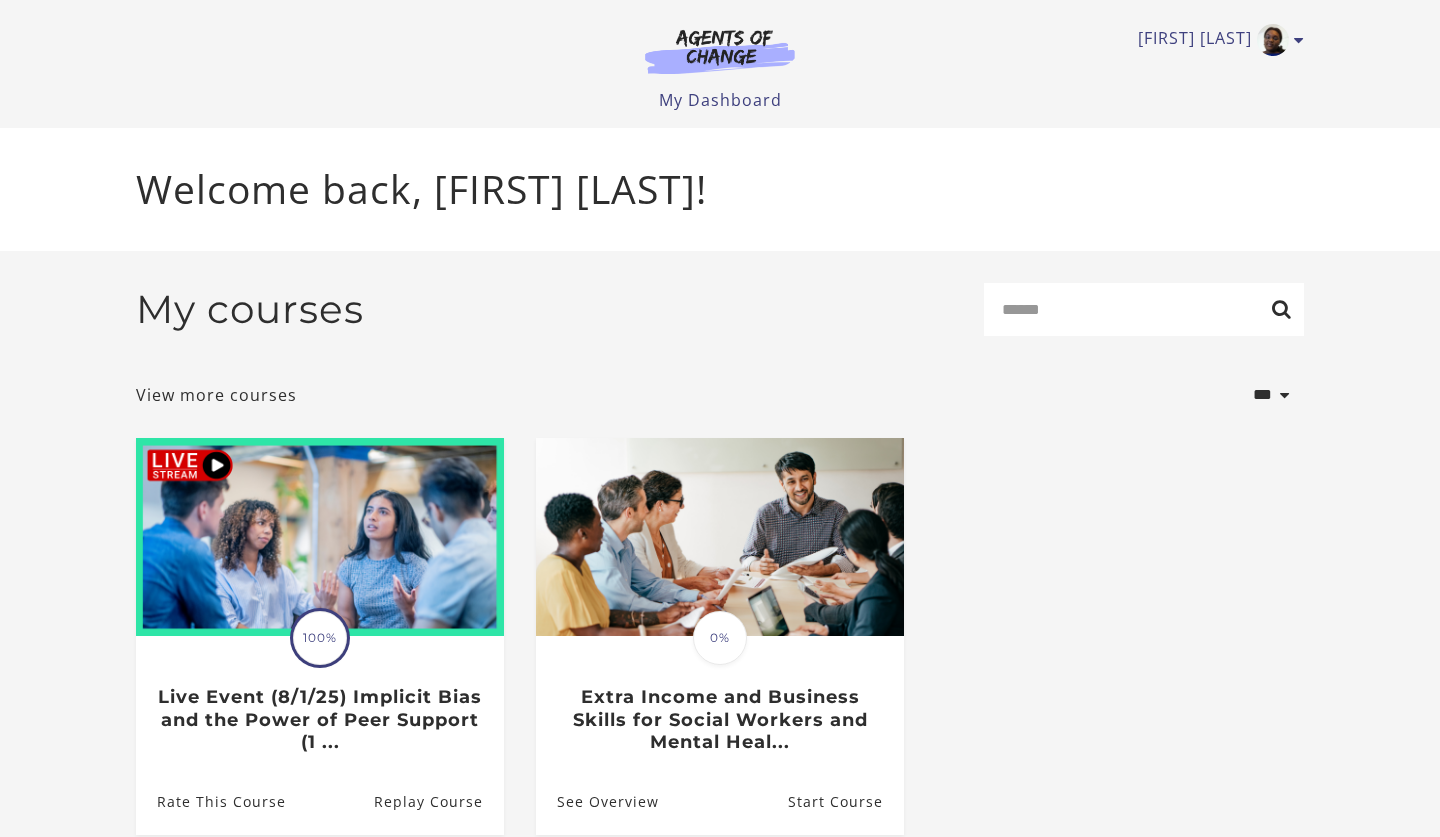 click on "Translation missing: en.liquid.partials.dashboard_course_card.progress_description: 100%
100%
Live Event (8/1/25) Implicit Bias and the Power of Peer Support (1 ...
Rate This Course
Replay Course
Translation missing: en.liquid.partials.dashboard_course_card.progress_description: 0%" at bounding box center (720, 652) 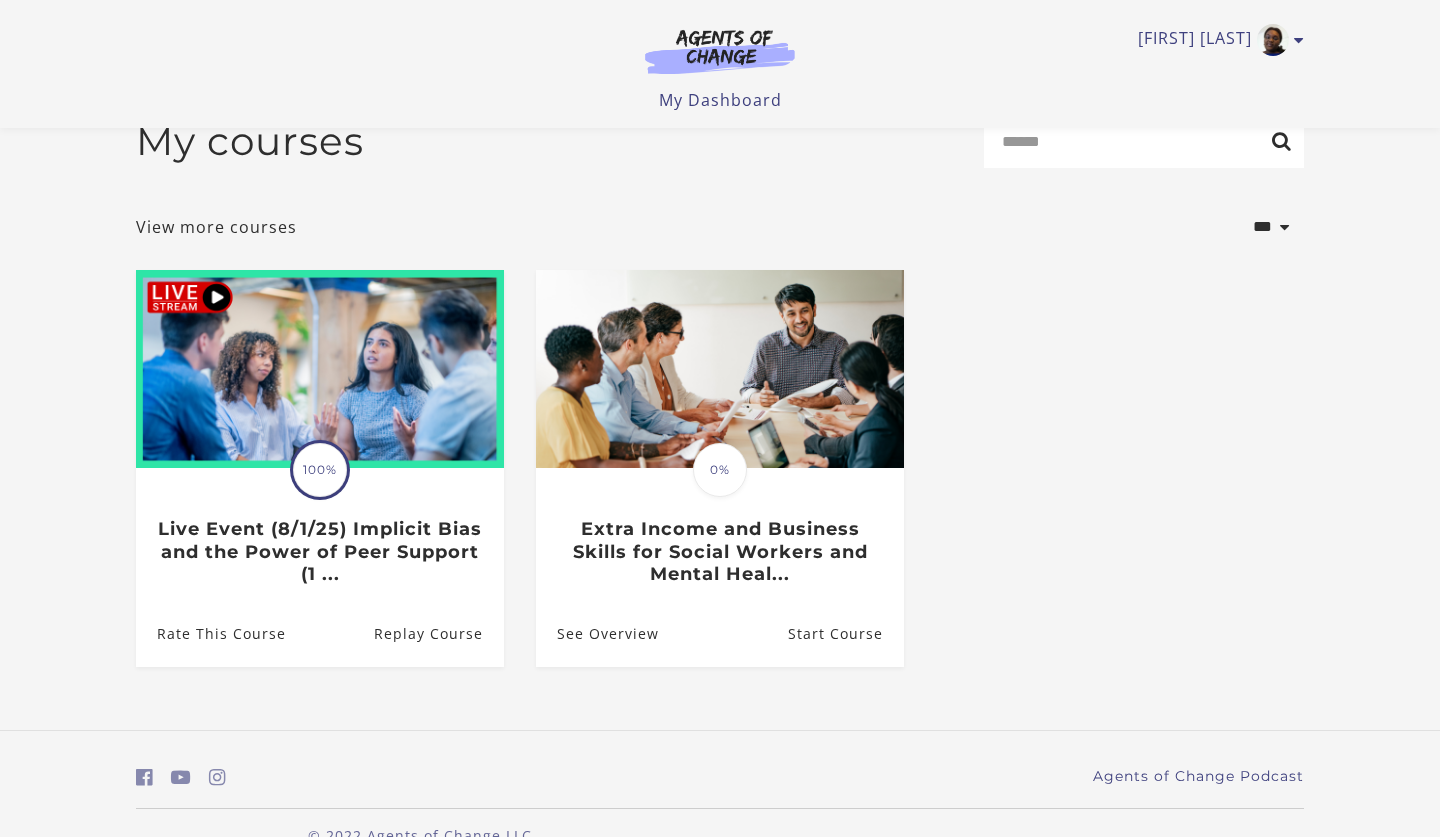scroll, scrollTop: 0, scrollLeft: 0, axis: both 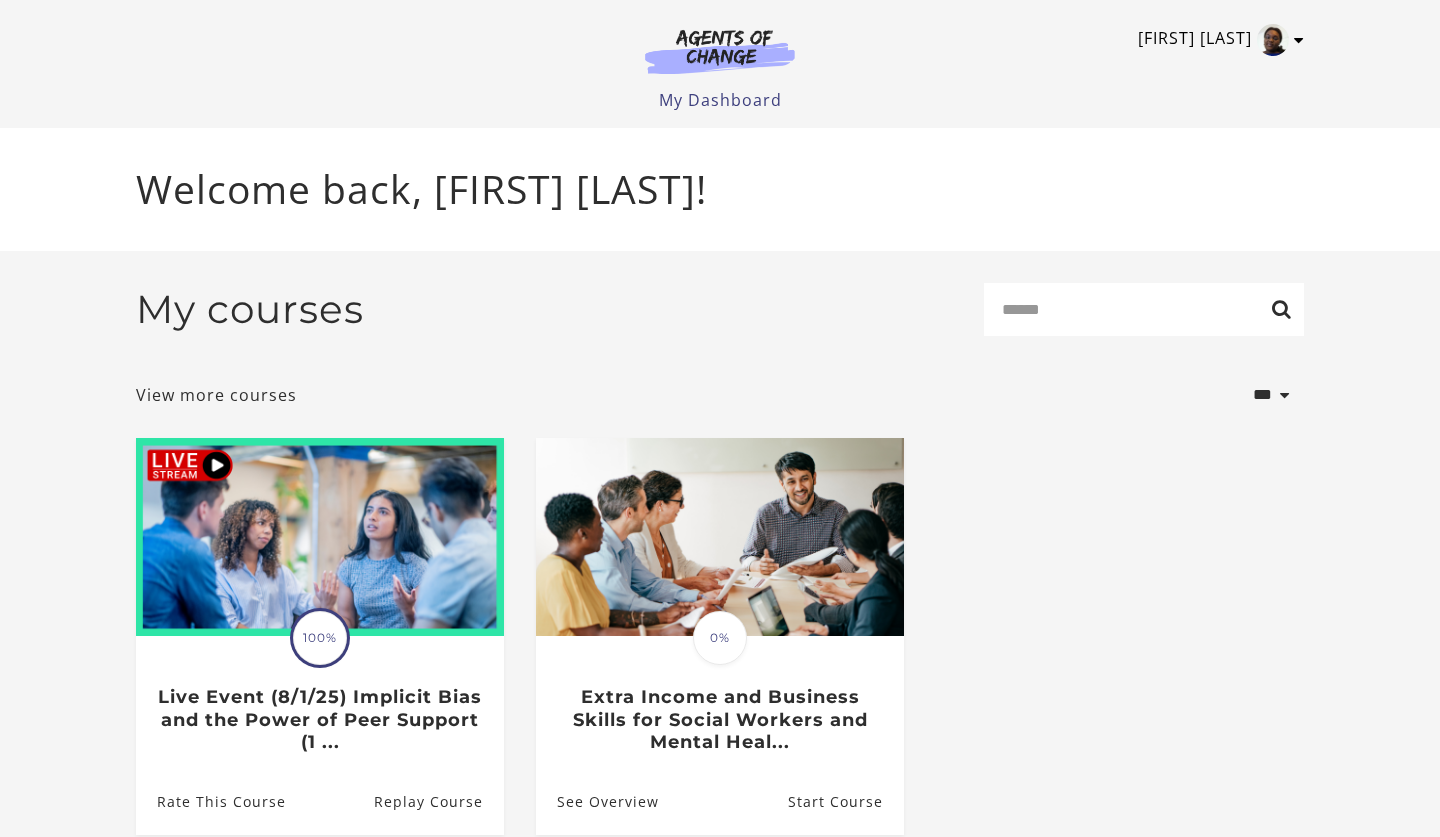 click at bounding box center (1299, 40) 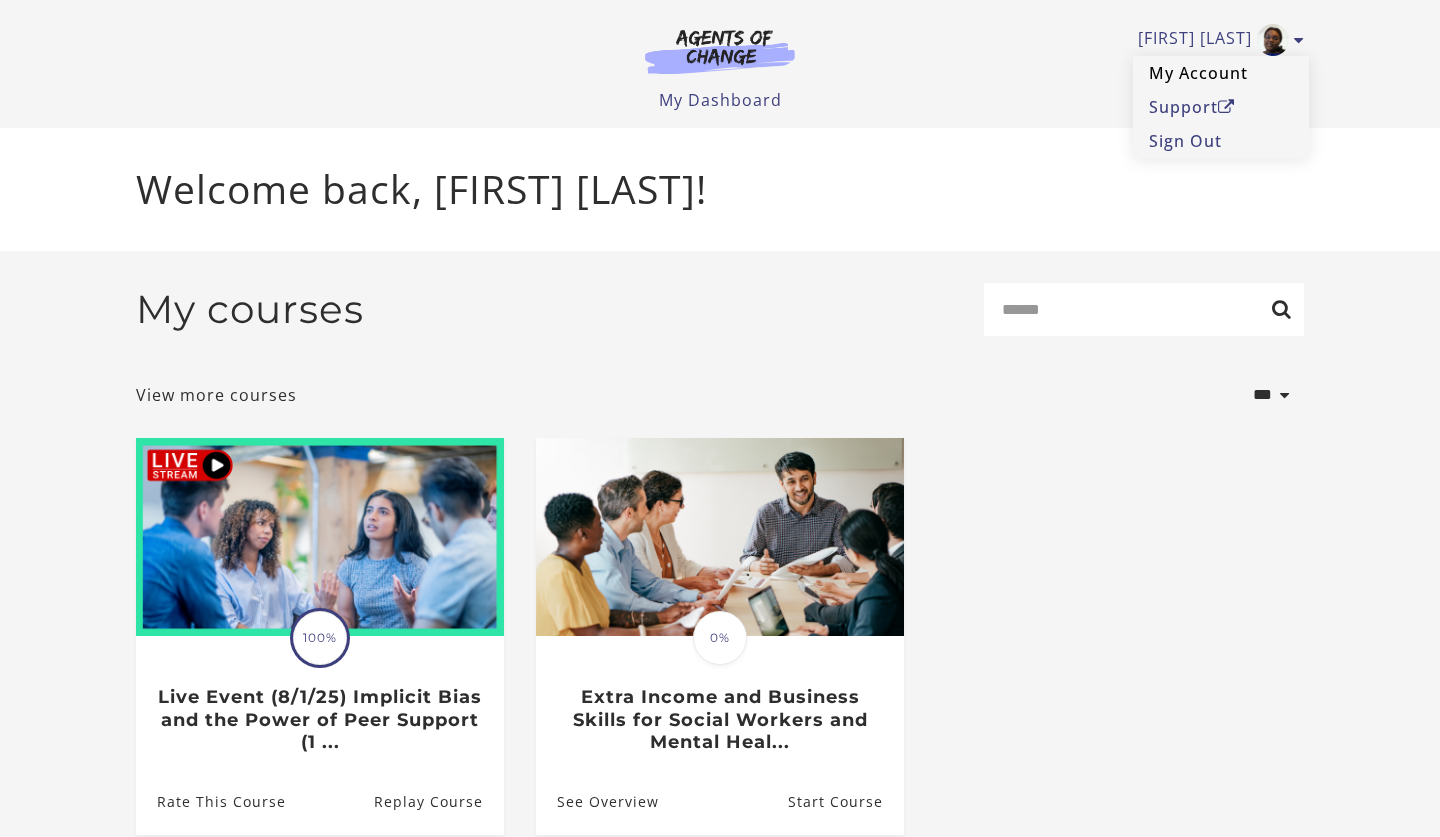 click on "My Account" at bounding box center (1221, 73) 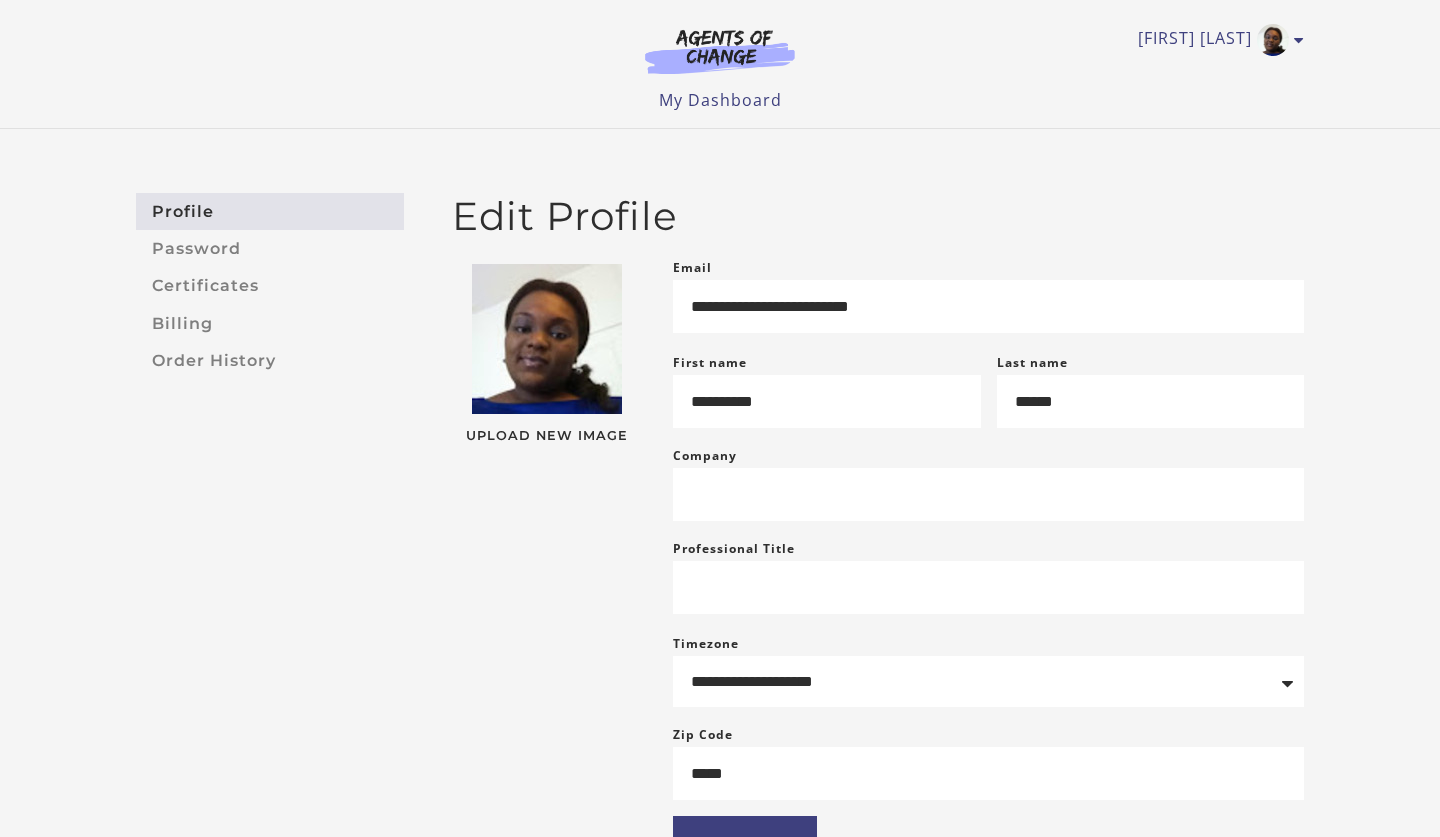 scroll, scrollTop: 0, scrollLeft: 0, axis: both 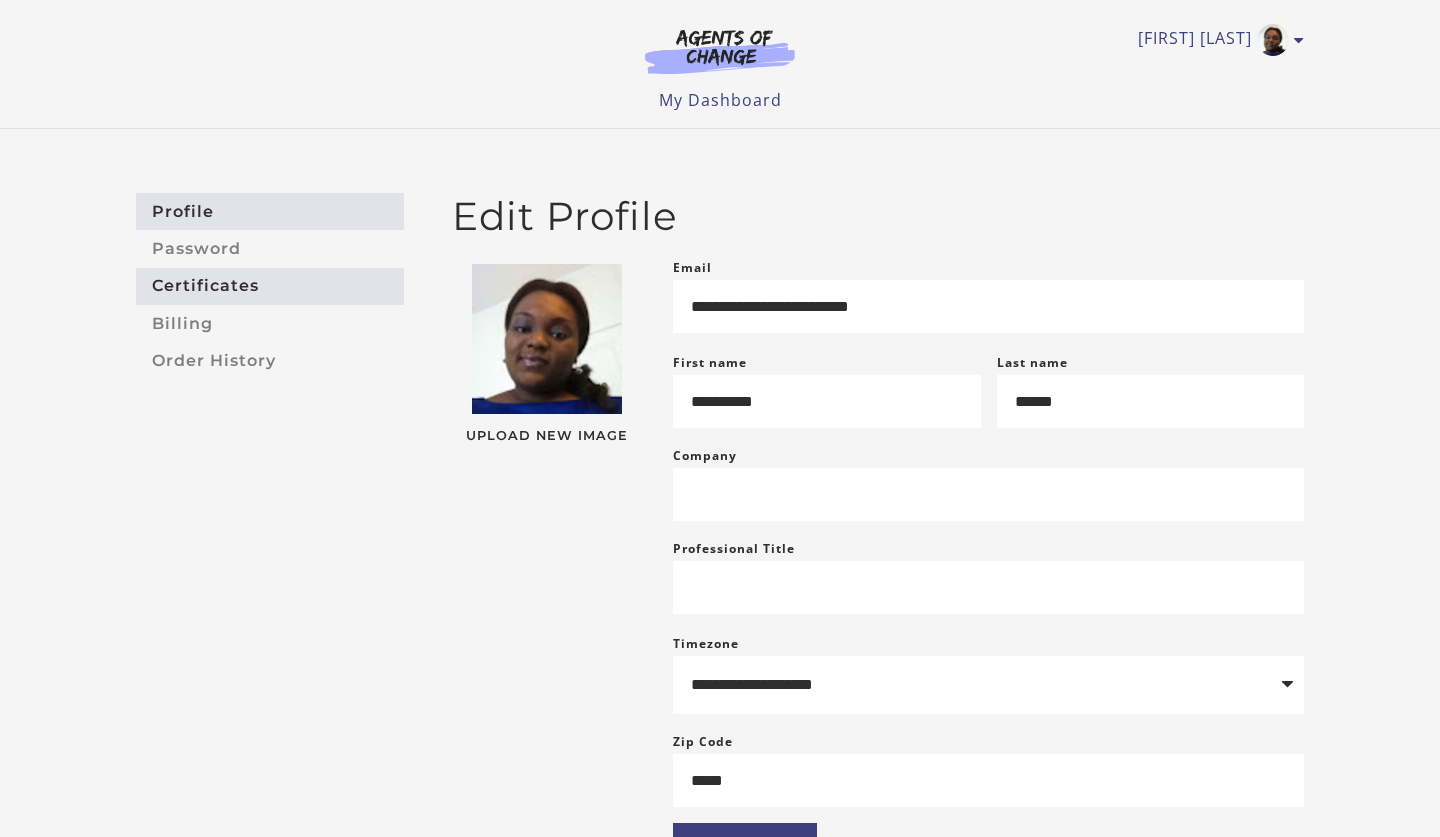 click on "Certificates" at bounding box center [270, 286] 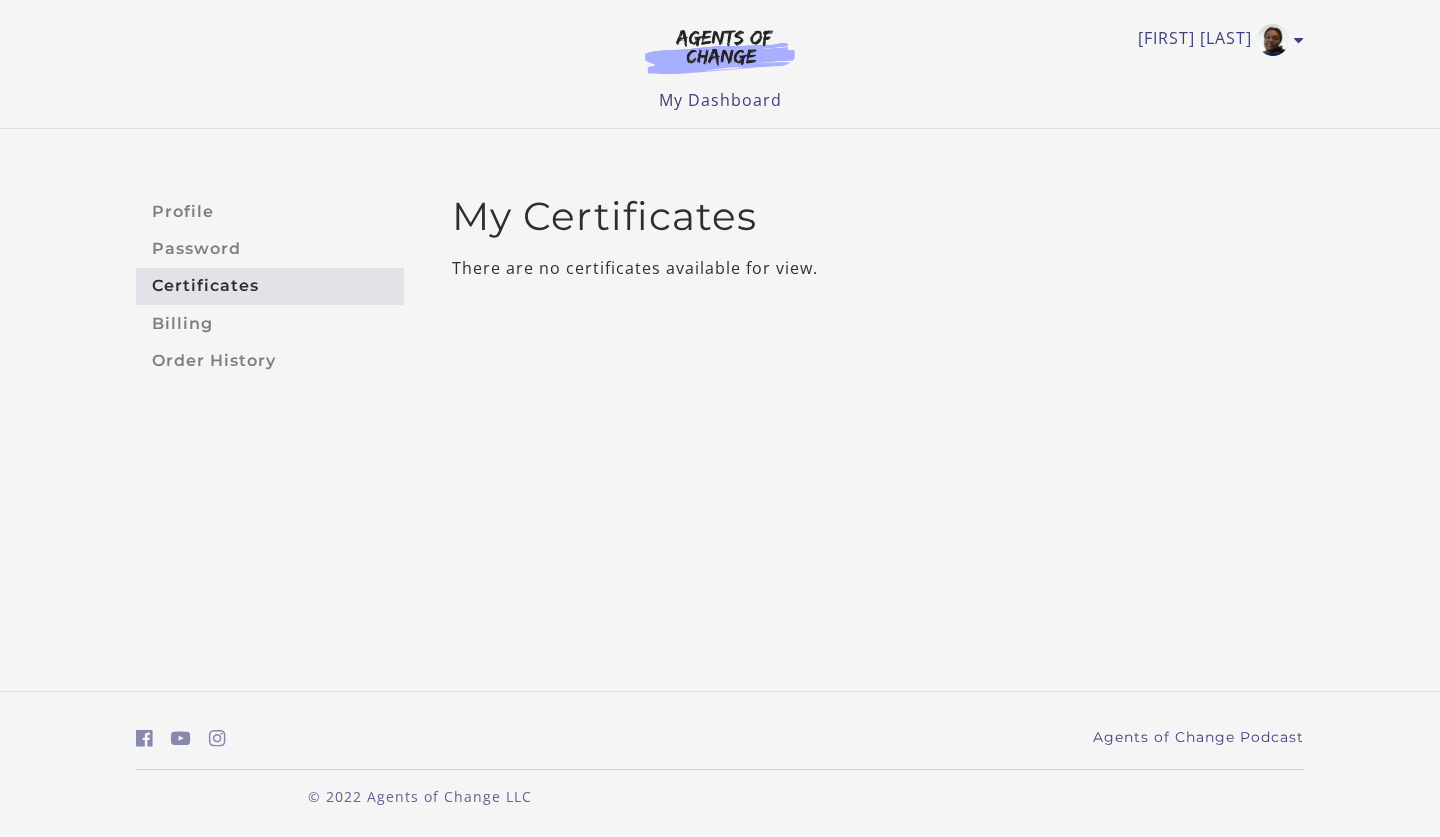 scroll, scrollTop: 0, scrollLeft: 0, axis: both 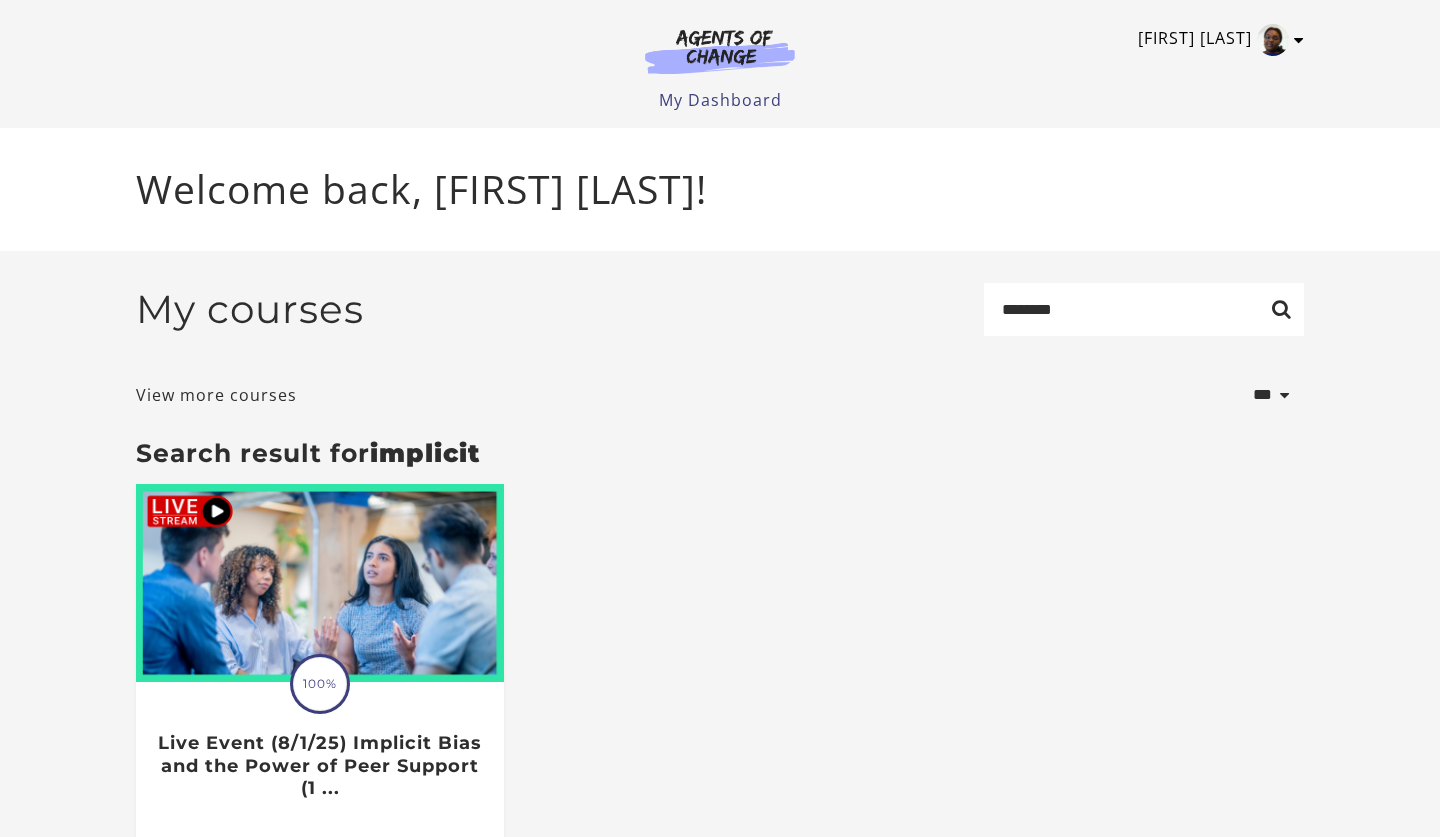 click on "Benedicta  B" at bounding box center (1216, 40) 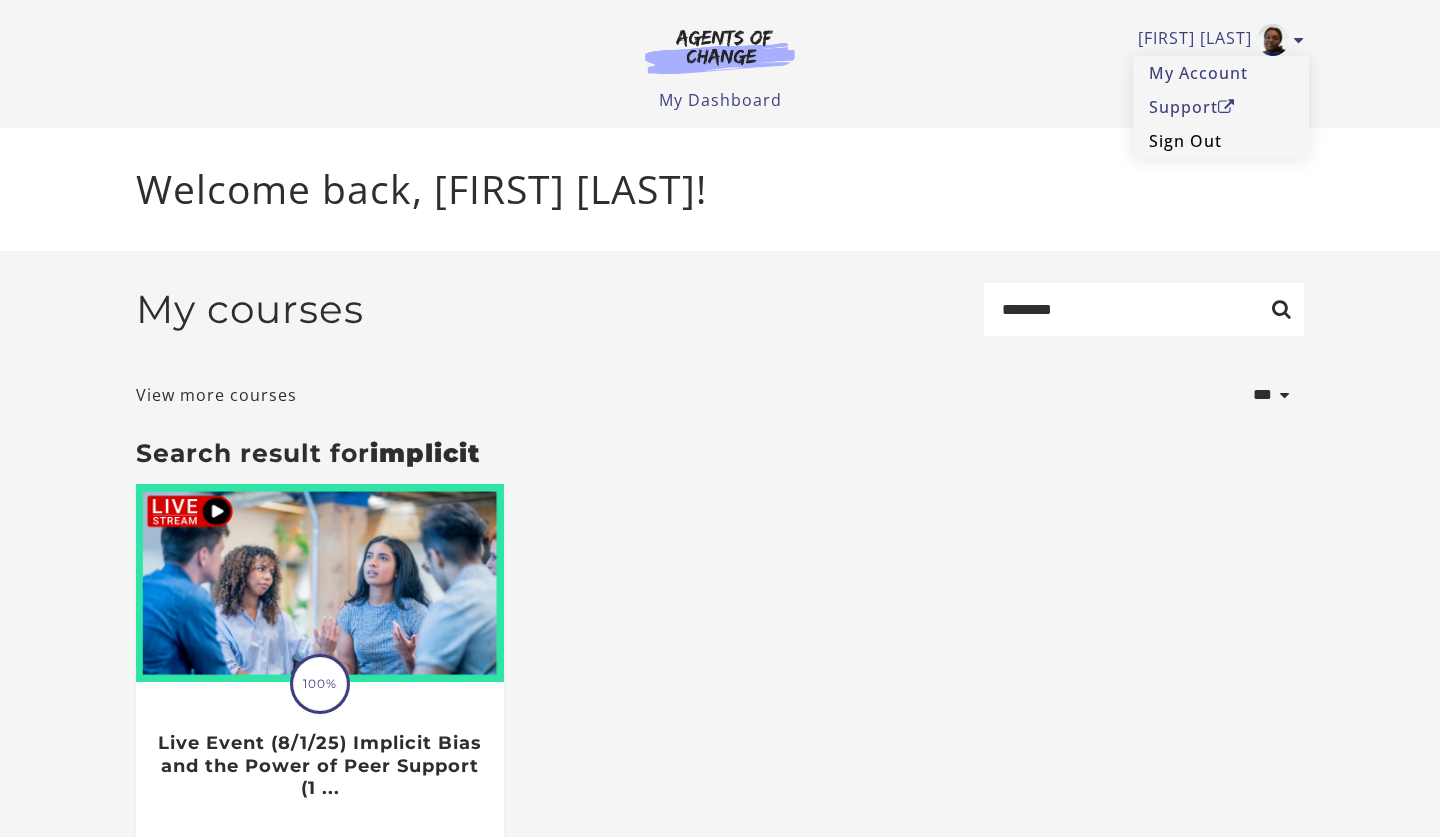click on "Sign Out" at bounding box center [1221, 141] 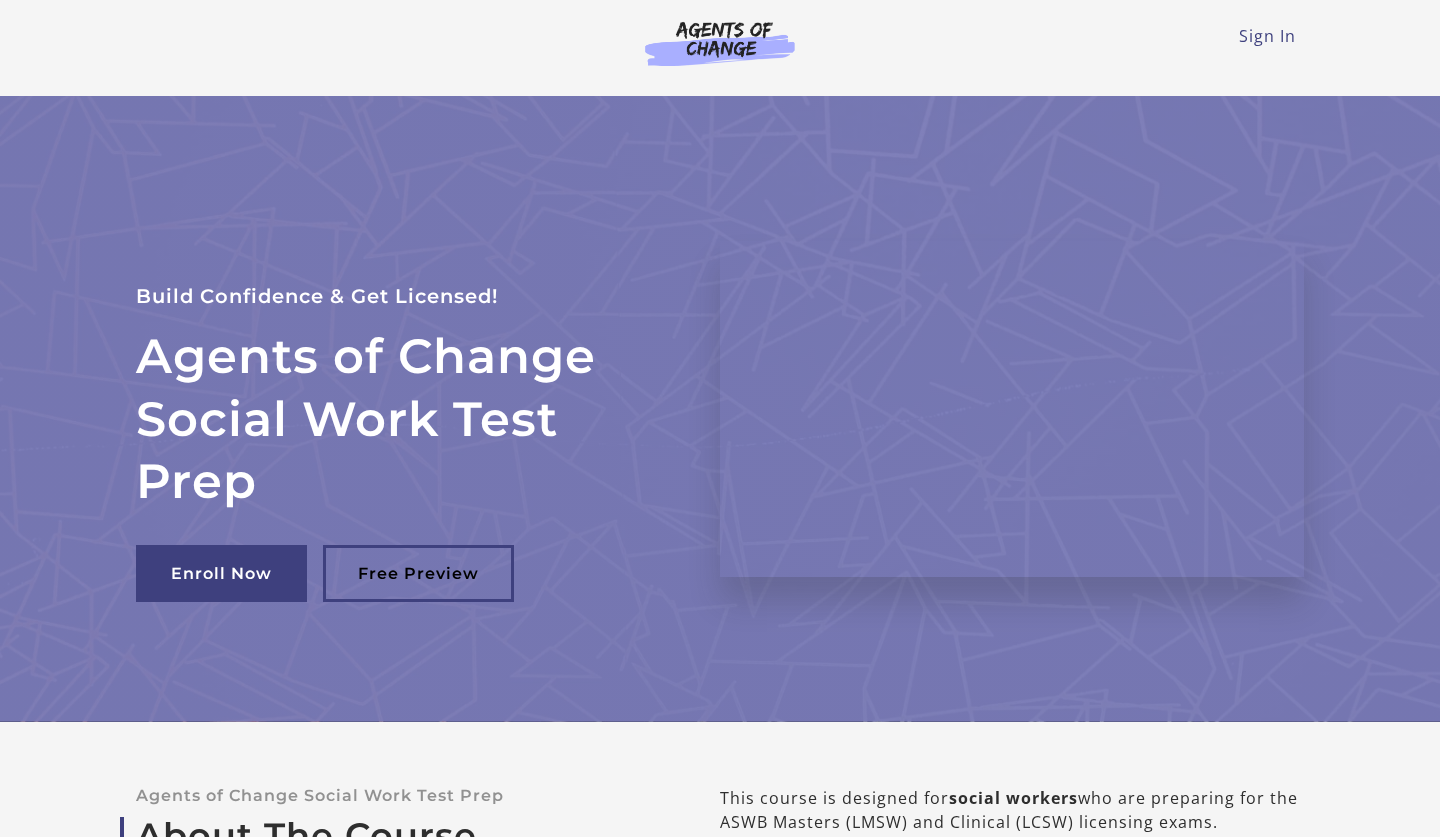 scroll, scrollTop: 0, scrollLeft: 0, axis: both 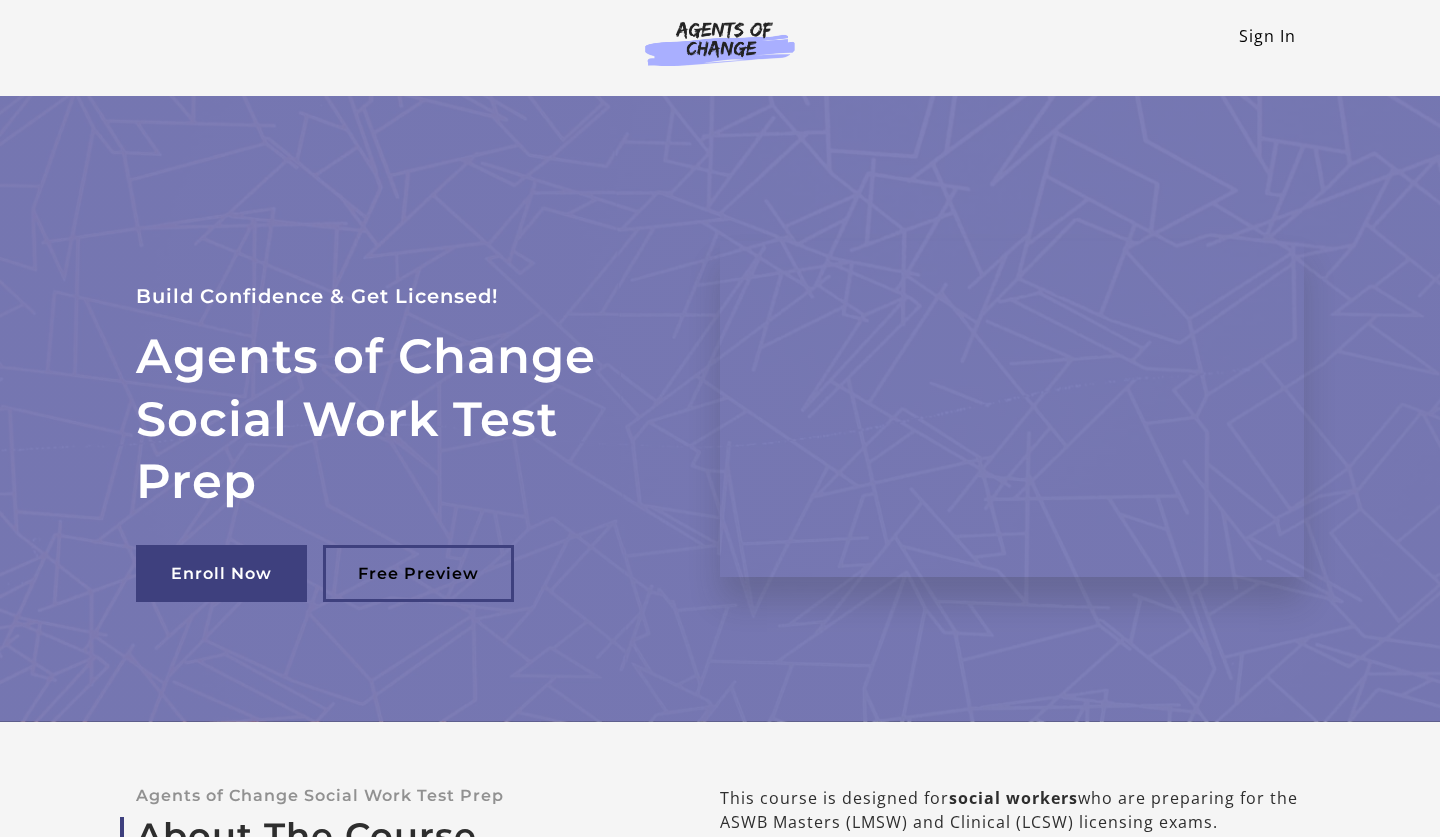click on "Sign In" at bounding box center [1267, 36] 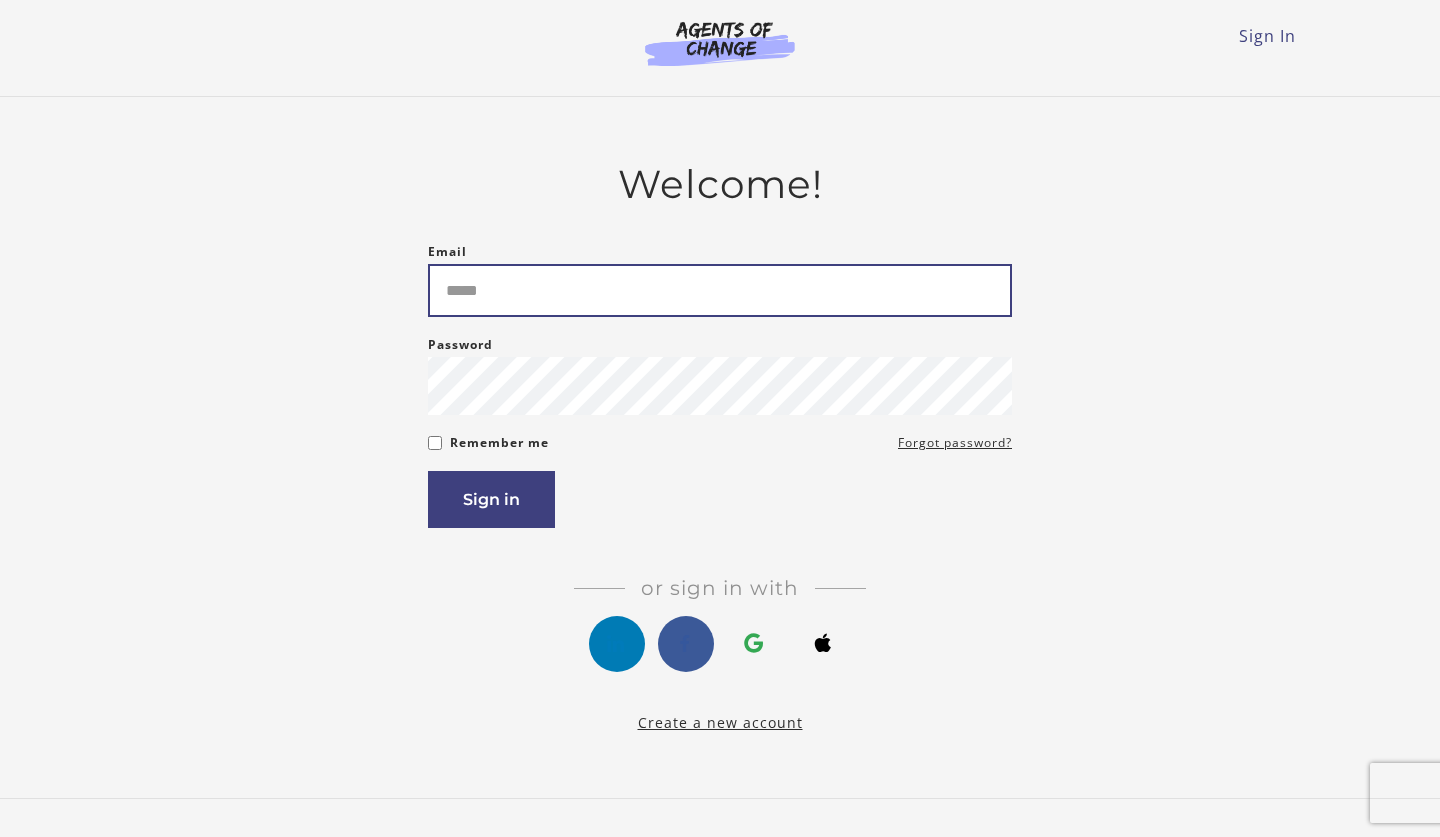 scroll, scrollTop: 0, scrollLeft: 0, axis: both 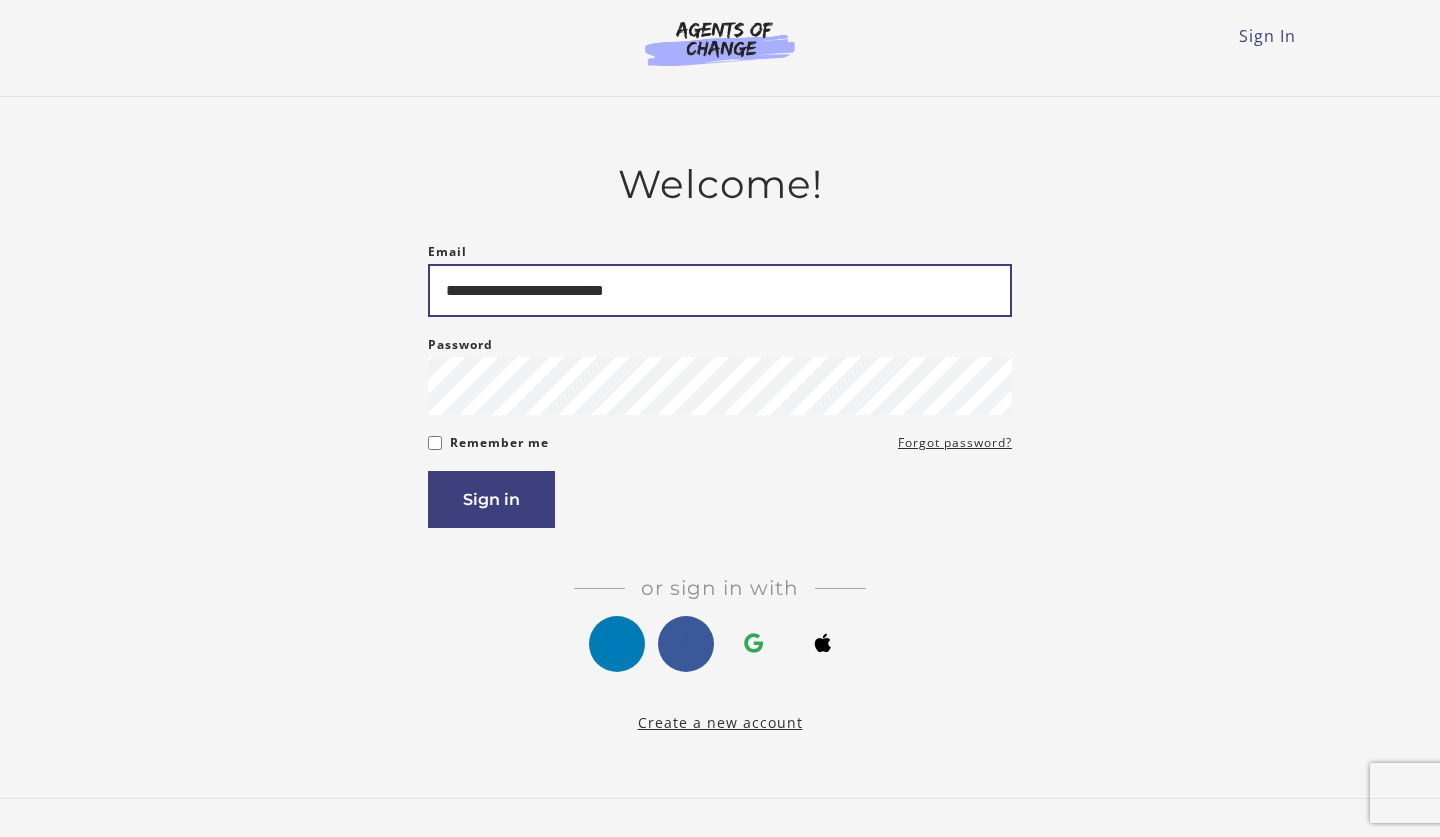 type on "**********" 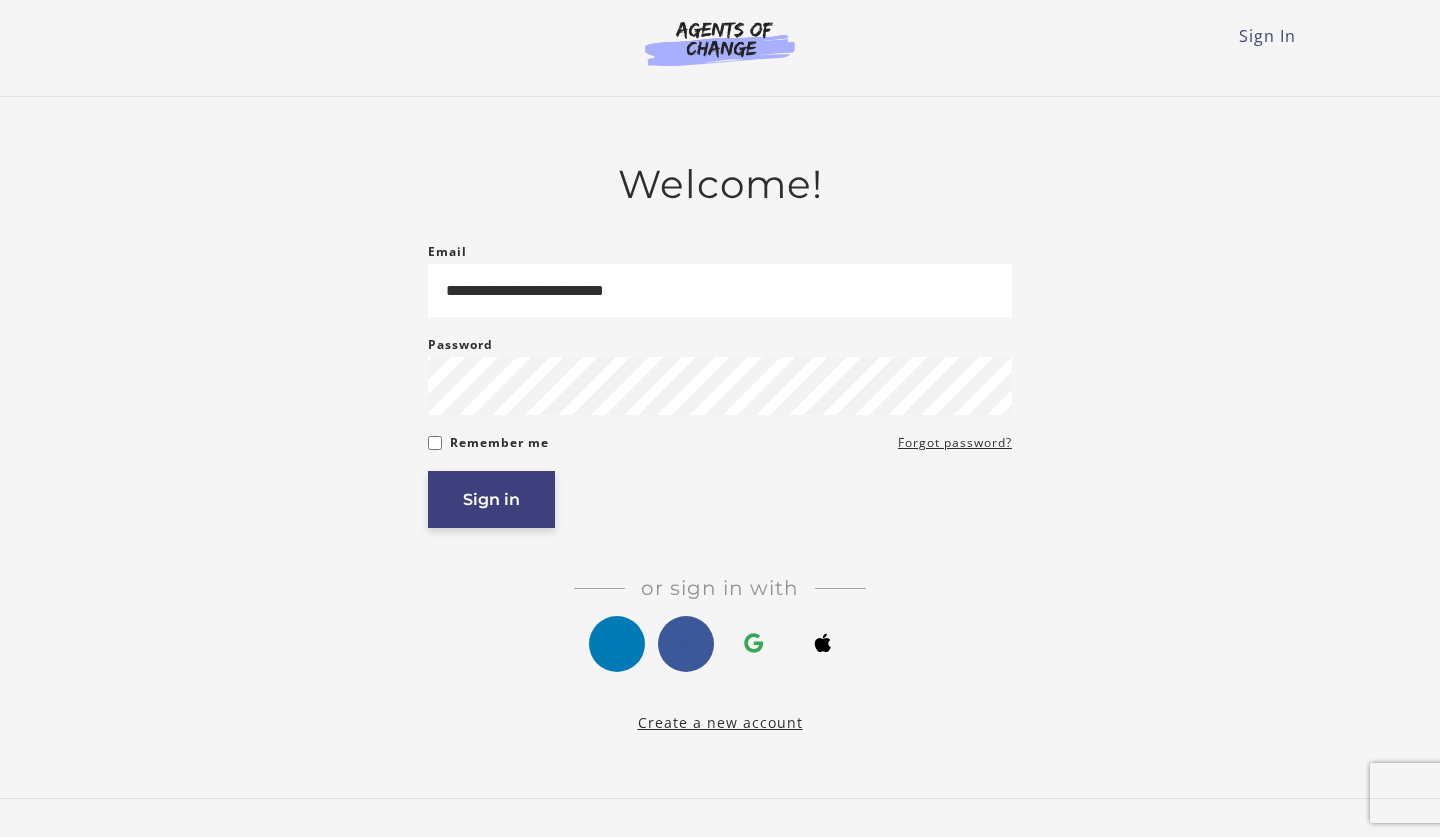 click on "Sign in" at bounding box center [491, 499] 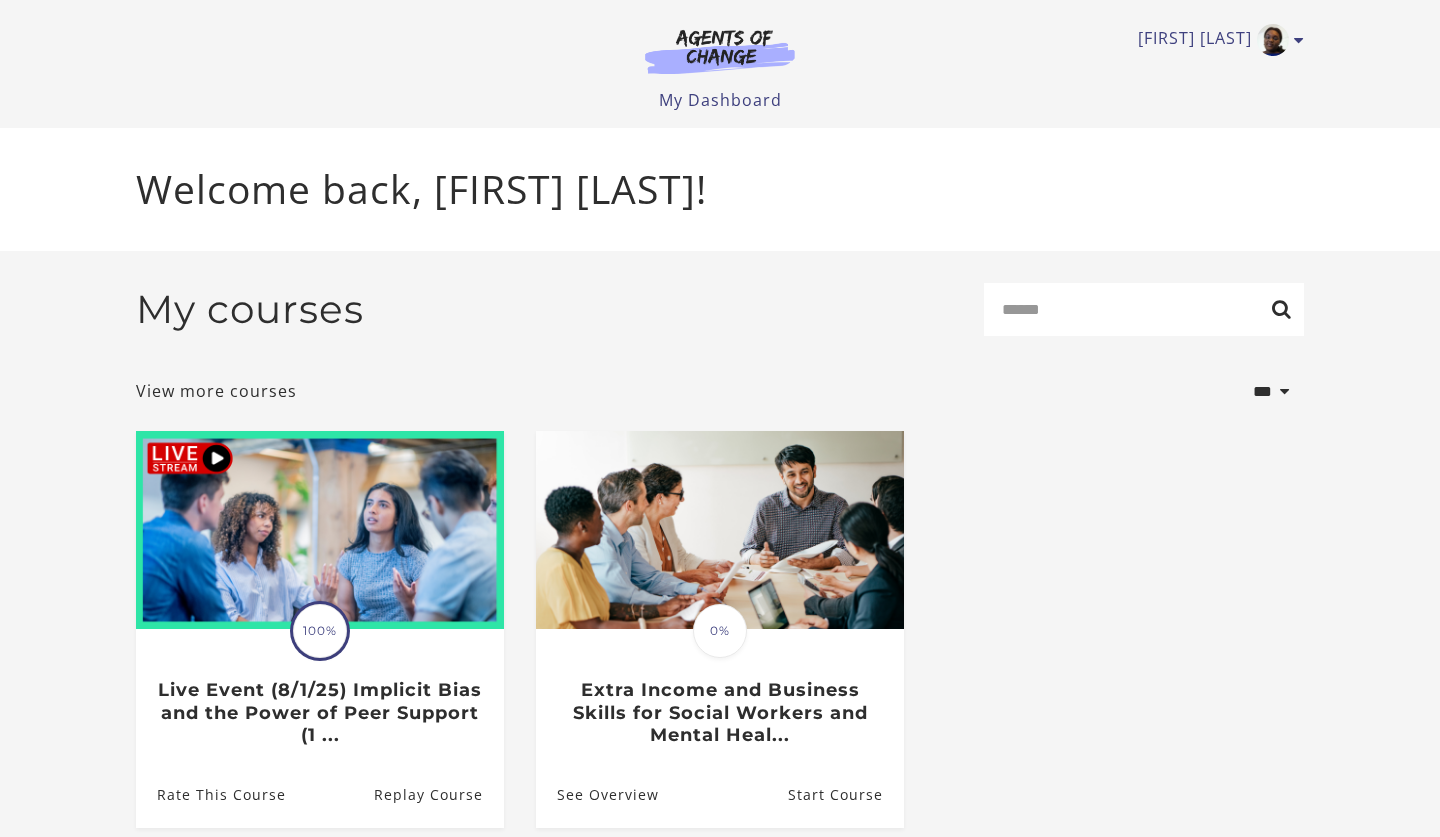 scroll, scrollTop: 0, scrollLeft: 0, axis: both 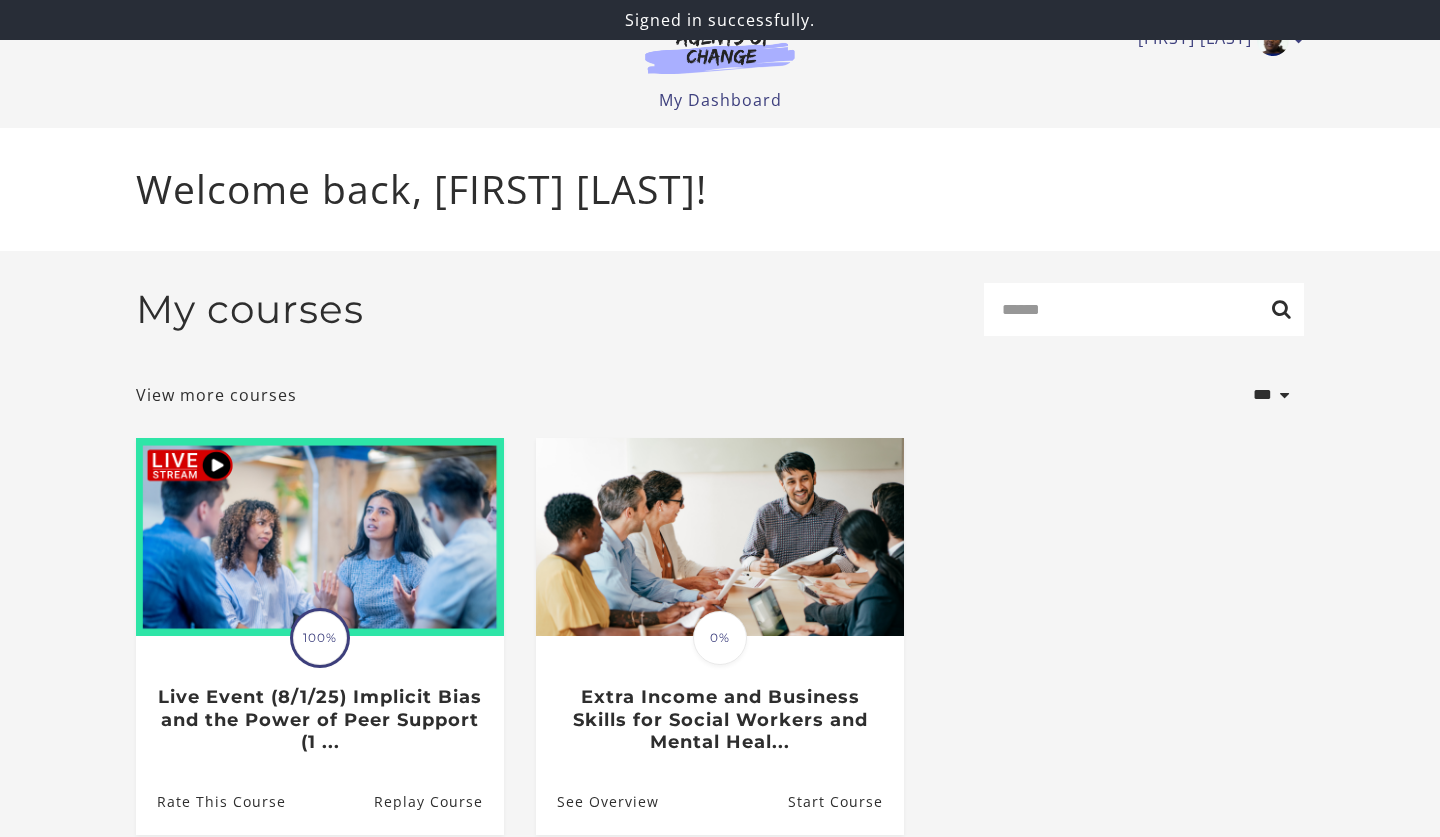 click on "**********" at bounding box center (720, 575) 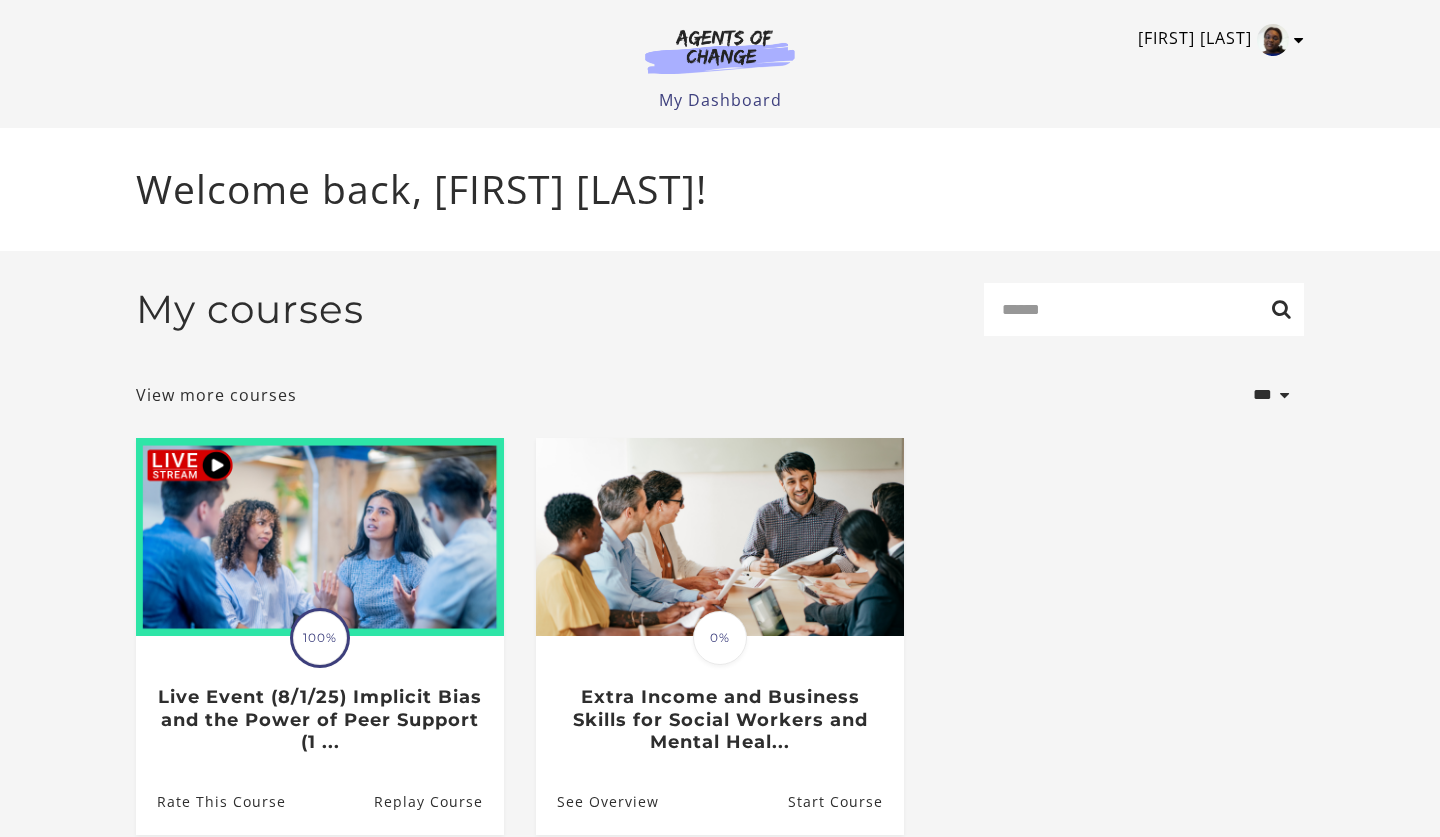 click at bounding box center (1299, 40) 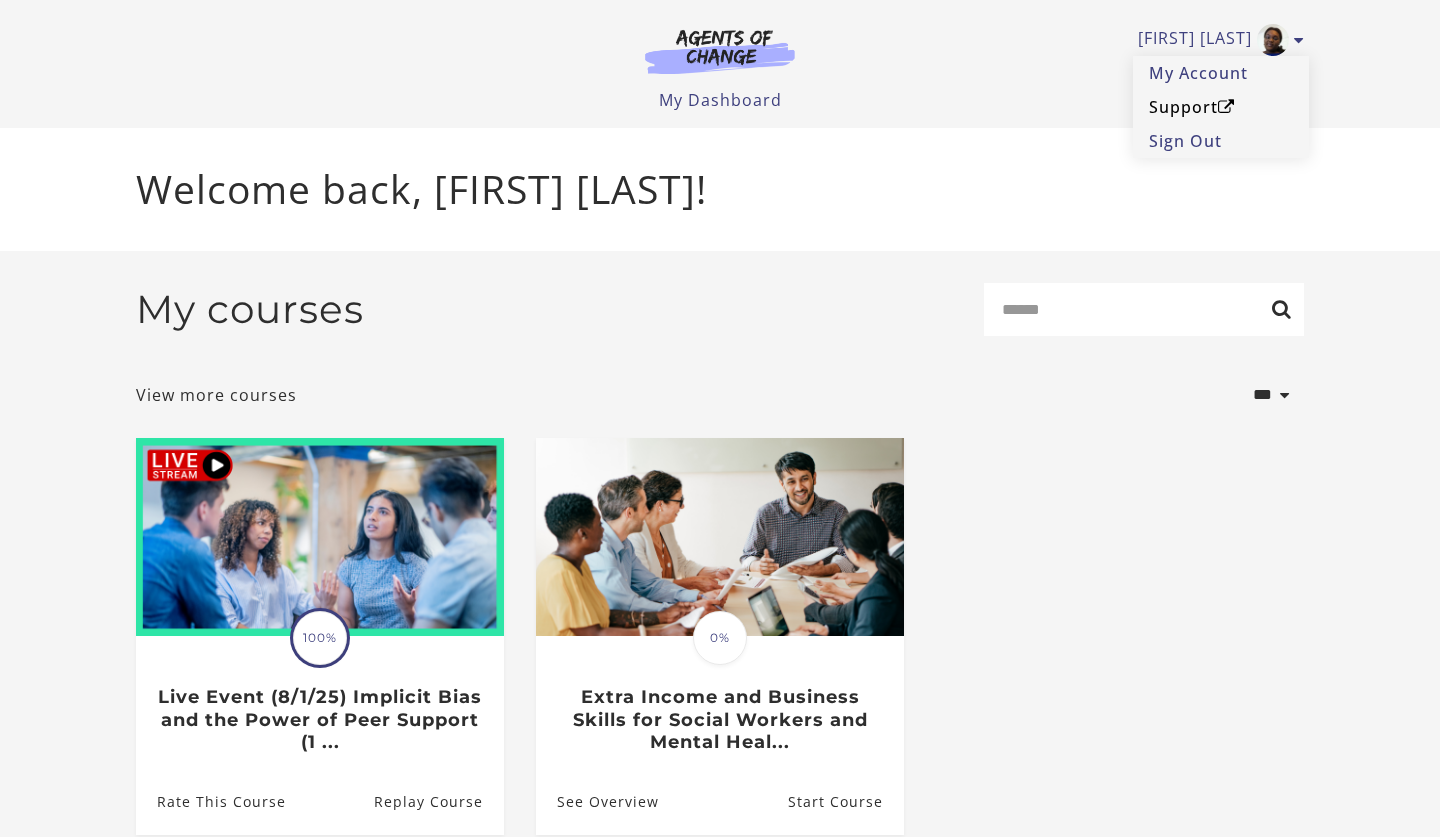 click on "Support" at bounding box center (1221, 107) 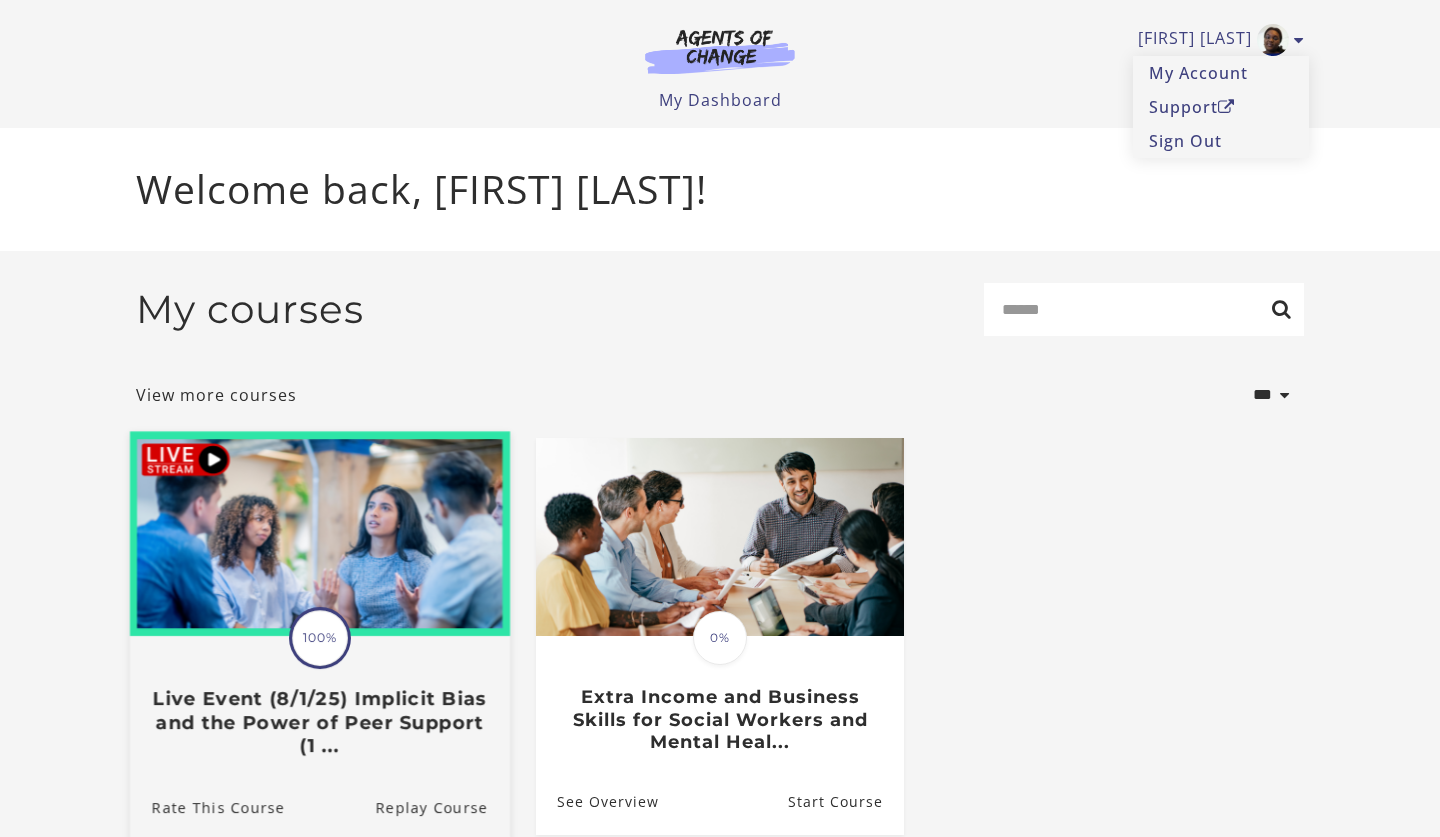click at bounding box center (320, 533) 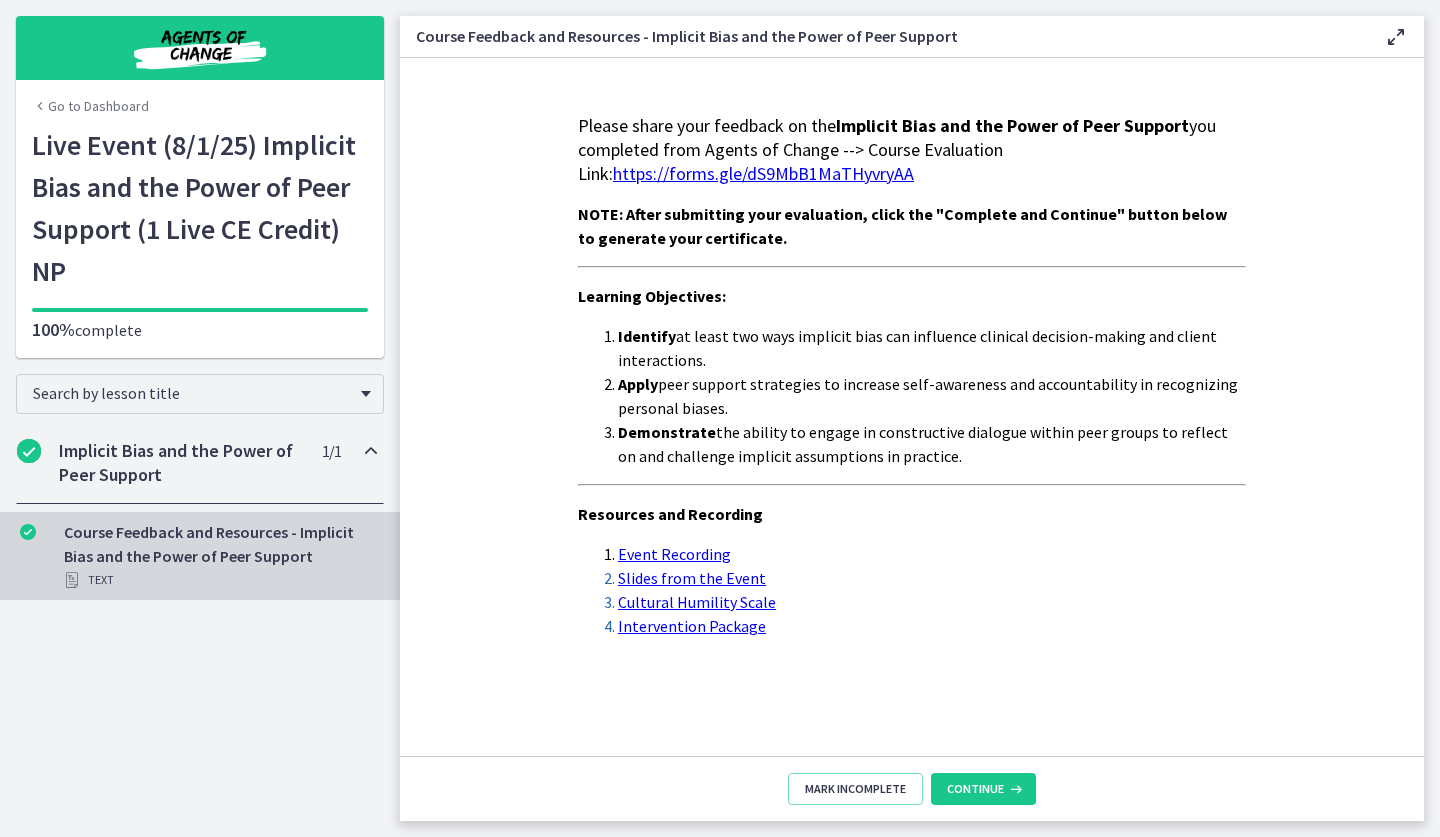 scroll, scrollTop: 0, scrollLeft: 0, axis: both 